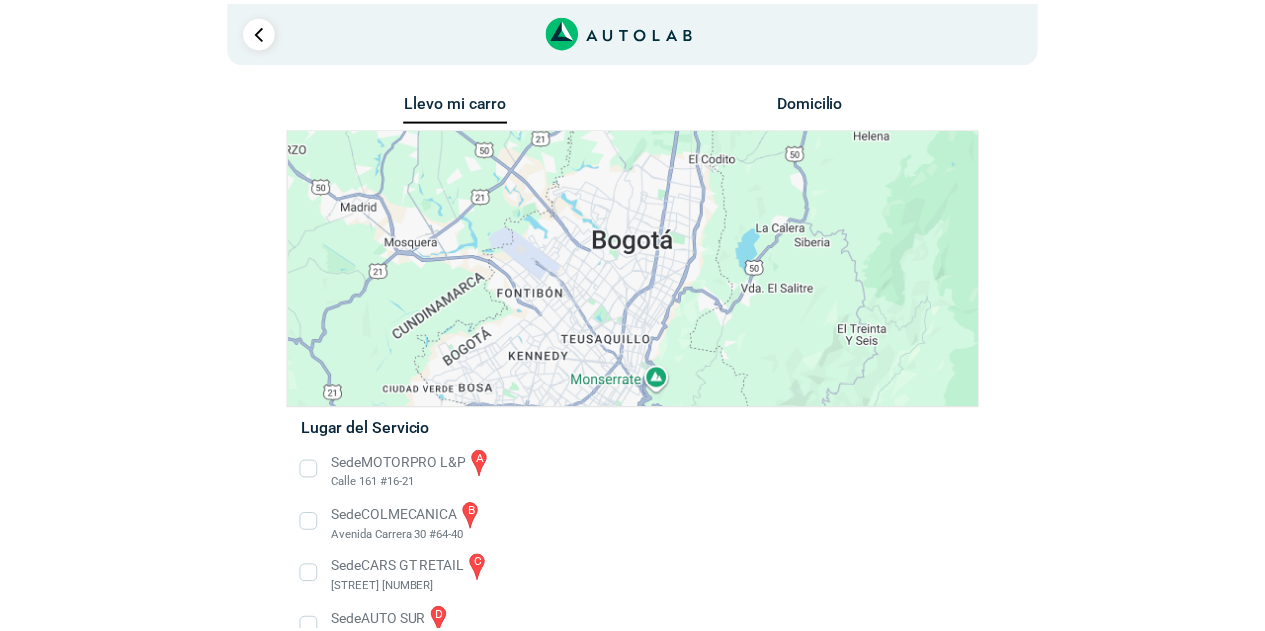 scroll, scrollTop: 0, scrollLeft: 0, axis: both 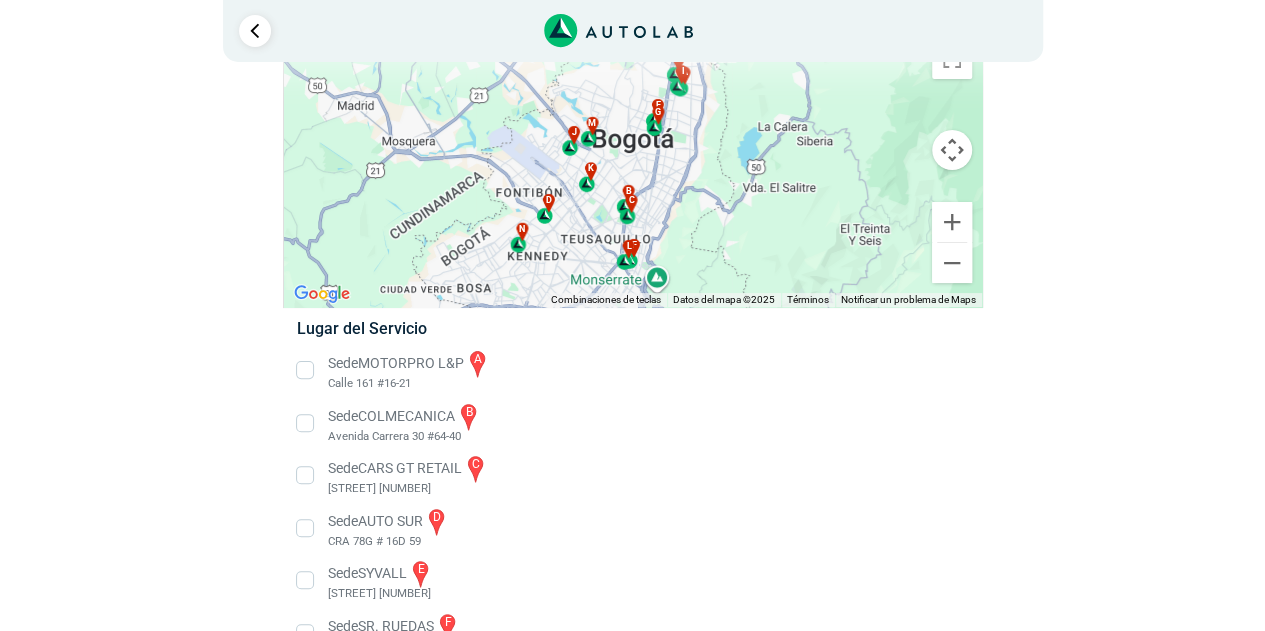 click on "a
b
c
d
e
f
g" at bounding box center [633, 168] 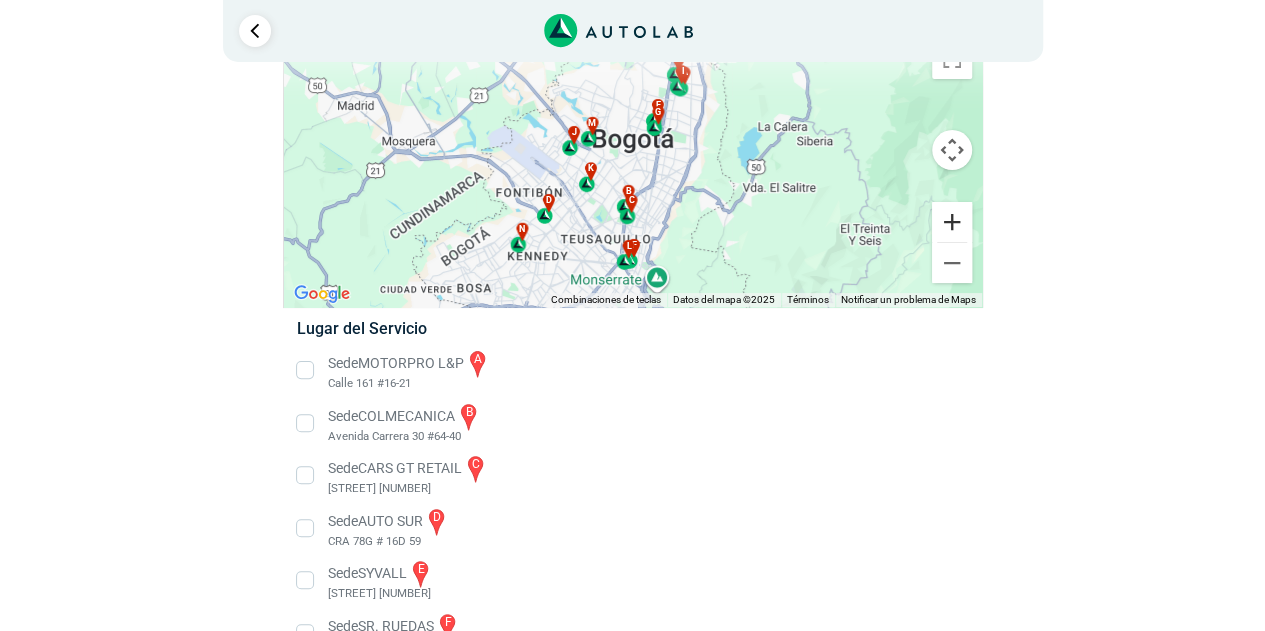 click at bounding box center [952, 222] 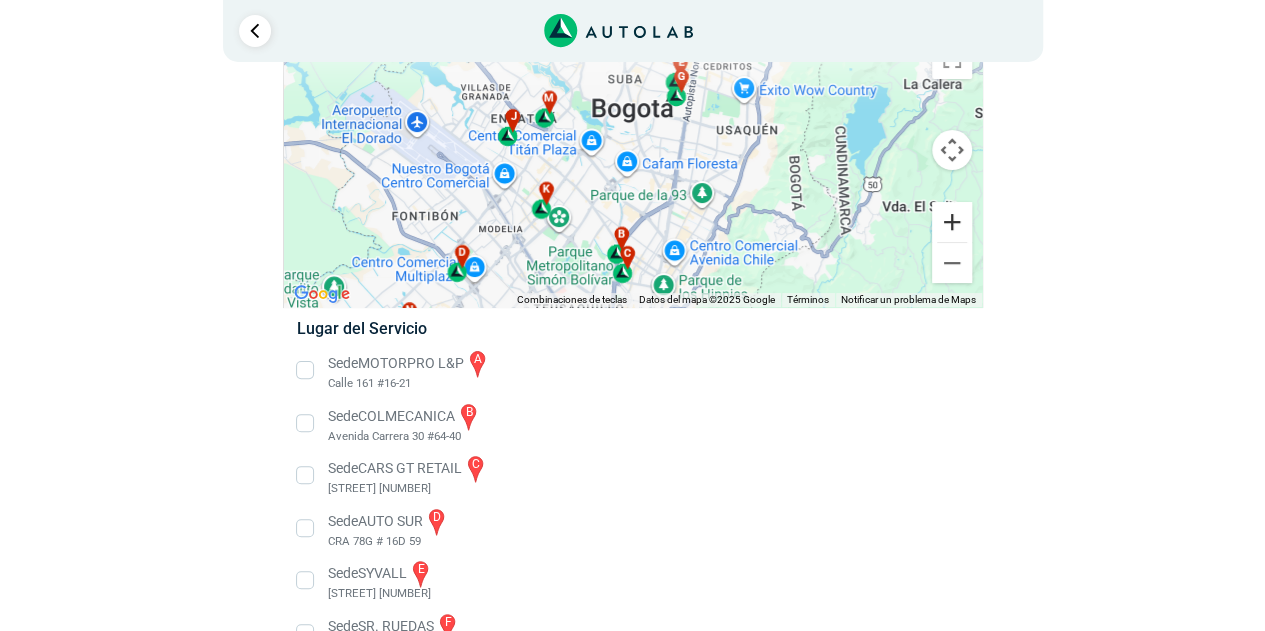 click at bounding box center [952, 222] 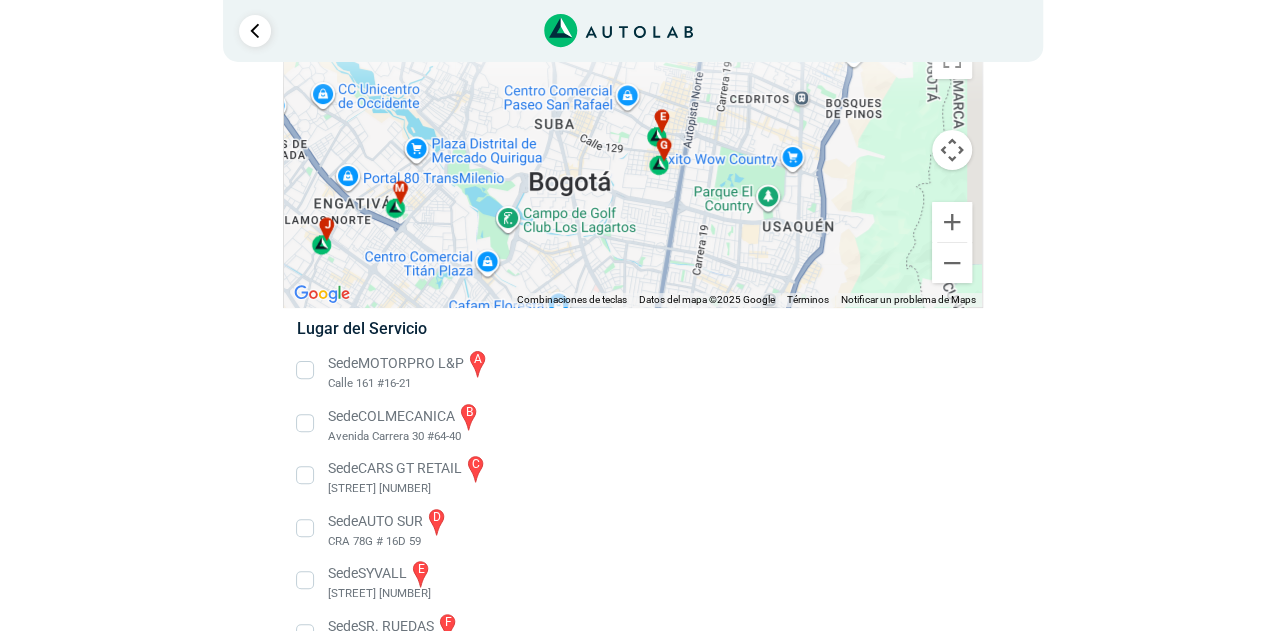 drag, startPoint x: 750, startPoint y: 120, endPoint x: 688, endPoint y: 258, distance: 151.28781 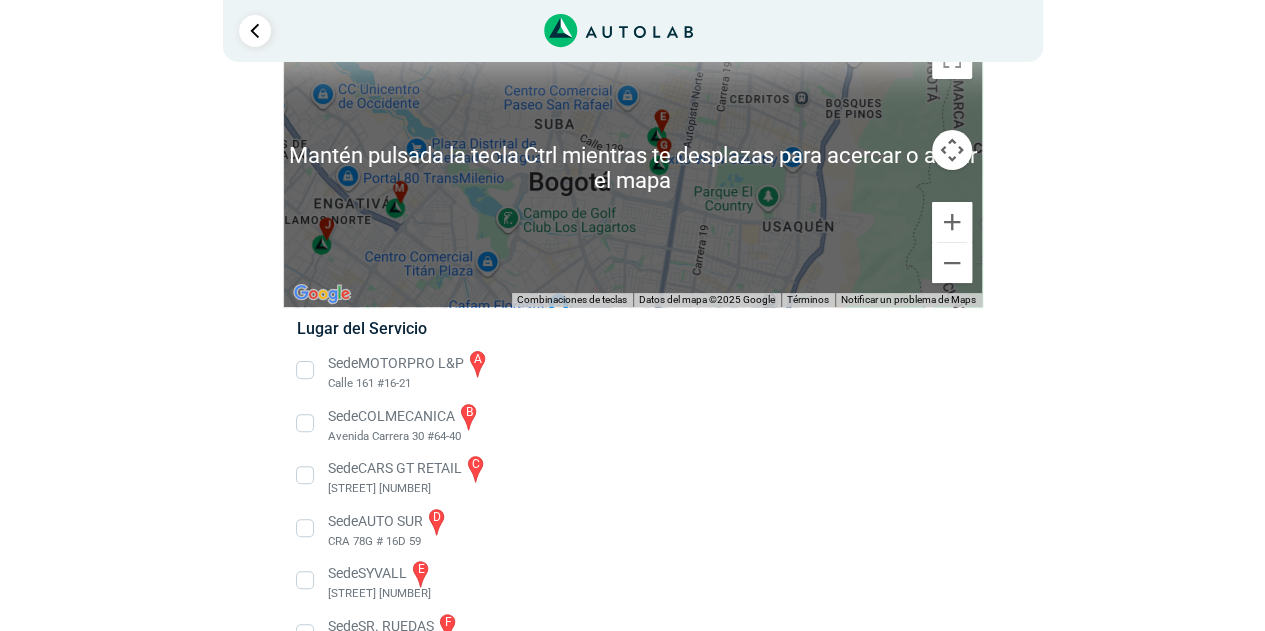 scroll, scrollTop: 0, scrollLeft: 0, axis: both 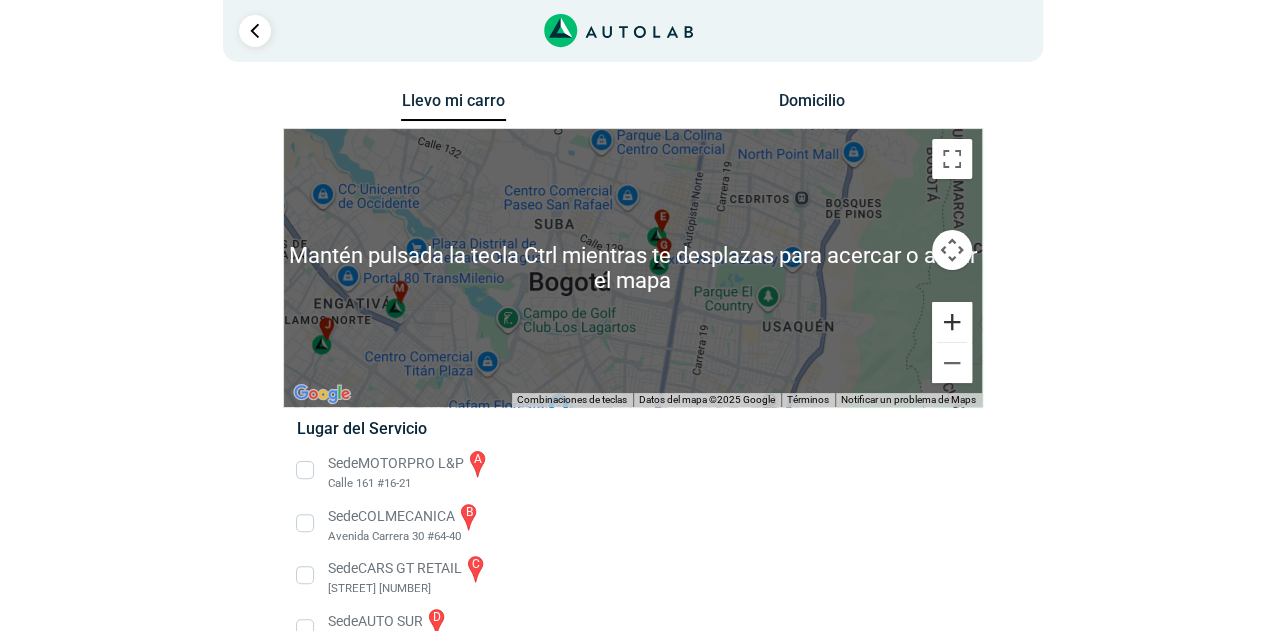 click at bounding box center [952, 322] 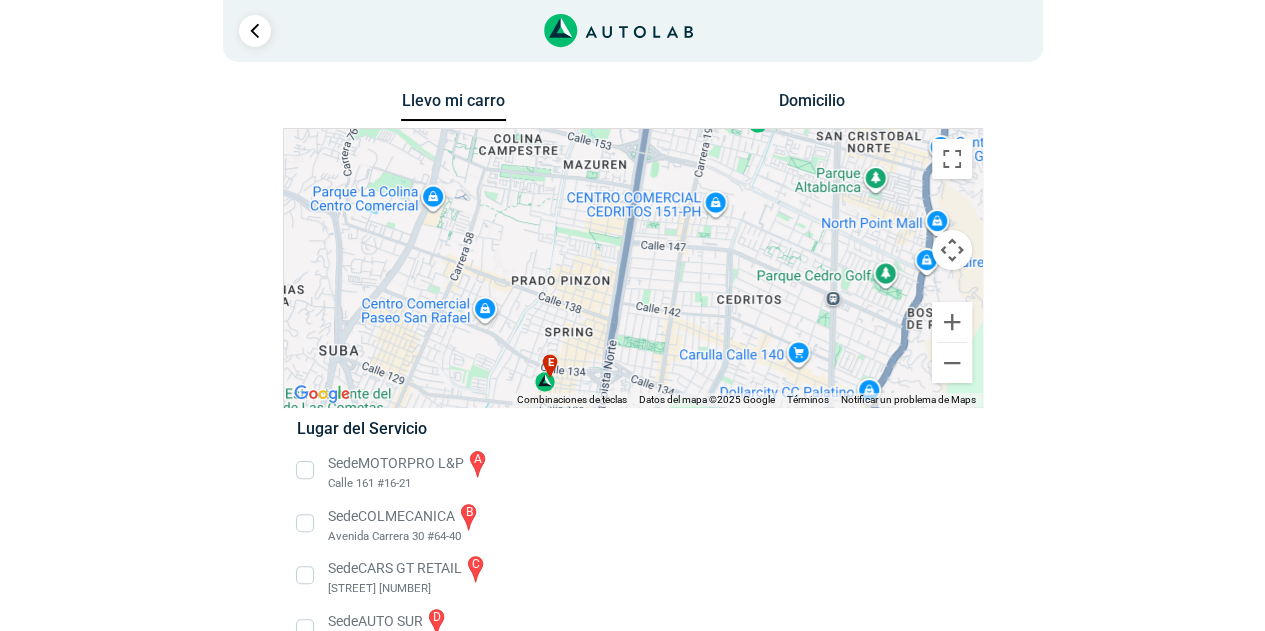 drag, startPoint x: 778, startPoint y: 162, endPoint x: 641, endPoint y: 333, distance: 219.11185 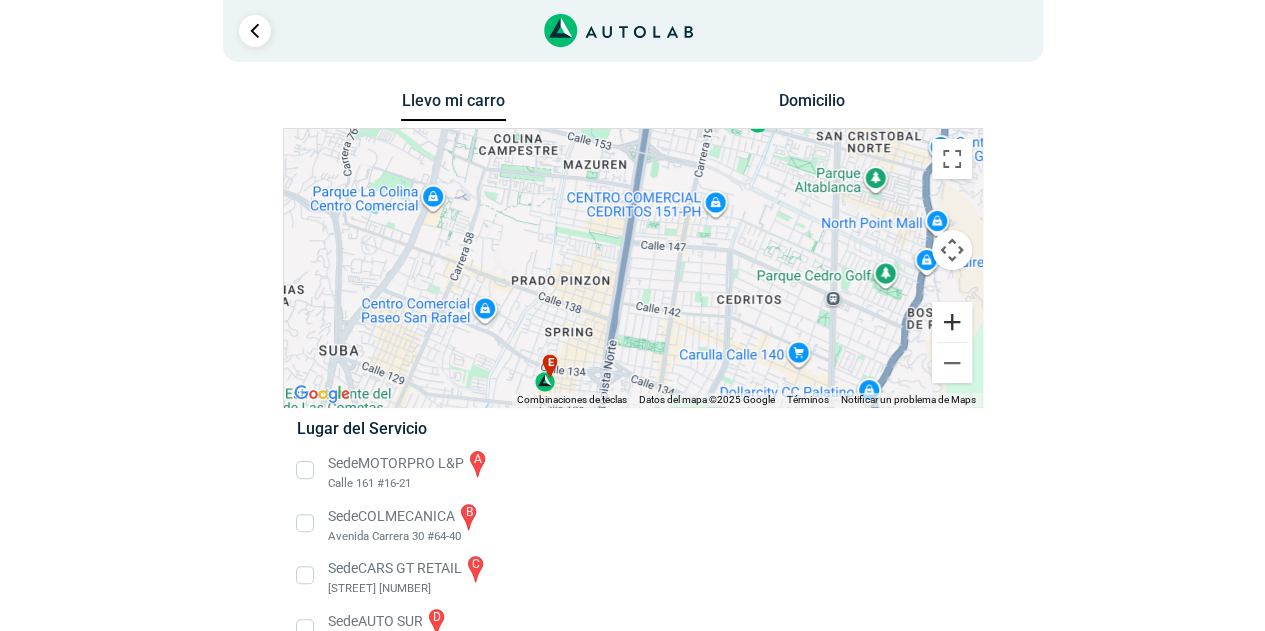 click at bounding box center [952, 322] 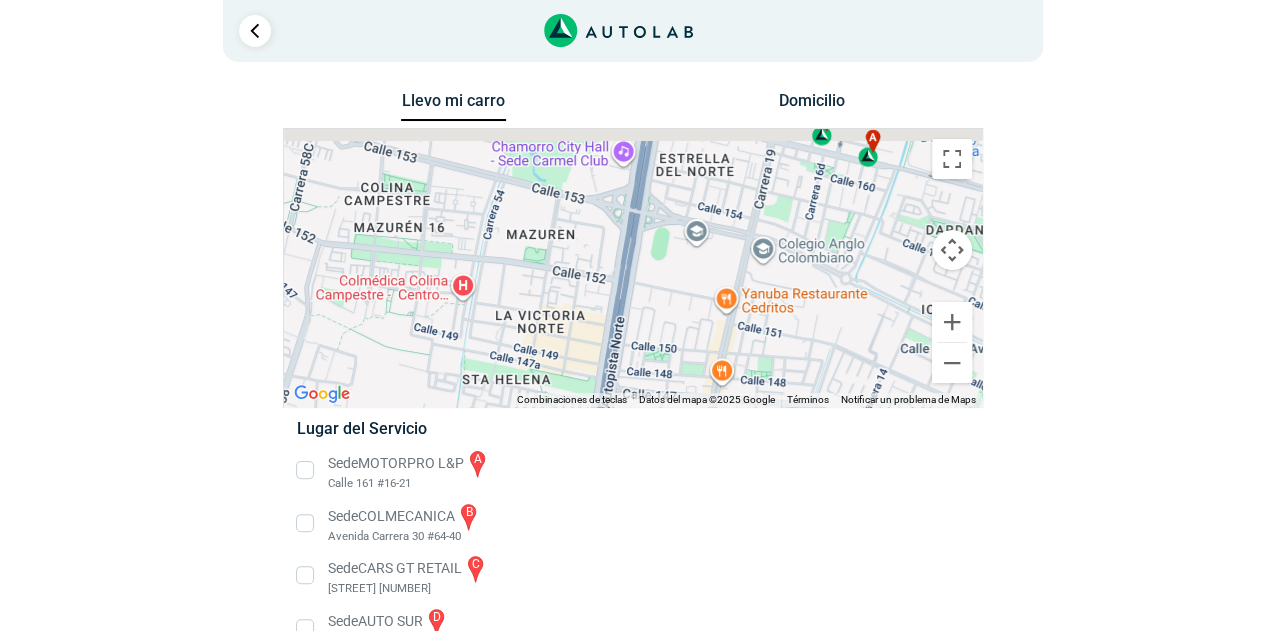 drag, startPoint x: 670, startPoint y: 225, endPoint x: 654, endPoint y: 384, distance: 159.80301 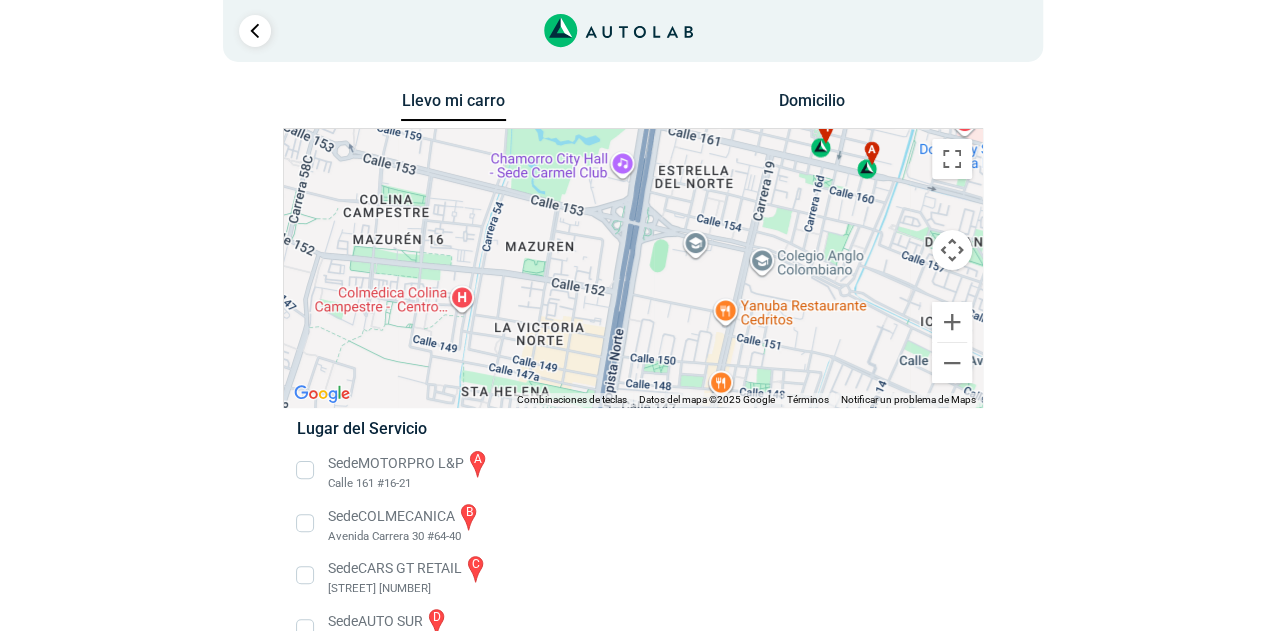 drag, startPoint x: 671, startPoint y: 201, endPoint x: 670, endPoint y: 300, distance: 99.00505 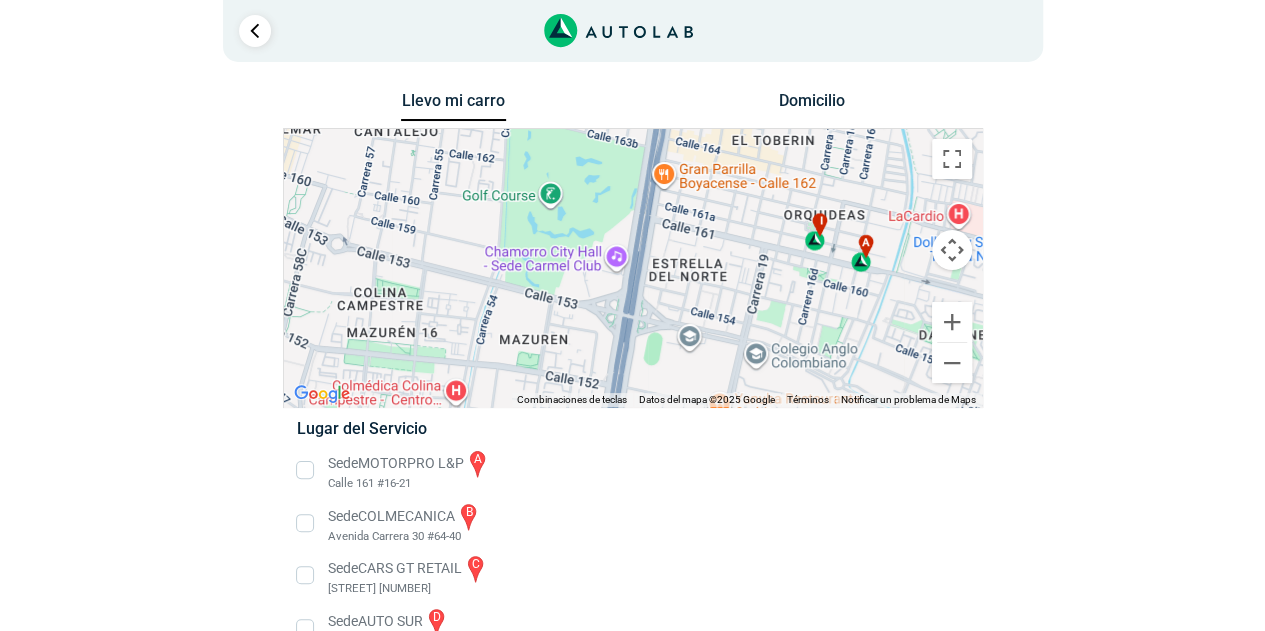 drag, startPoint x: 670, startPoint y: 300, endPoint x: 656, endPoint y: 383, distance: 84.17244 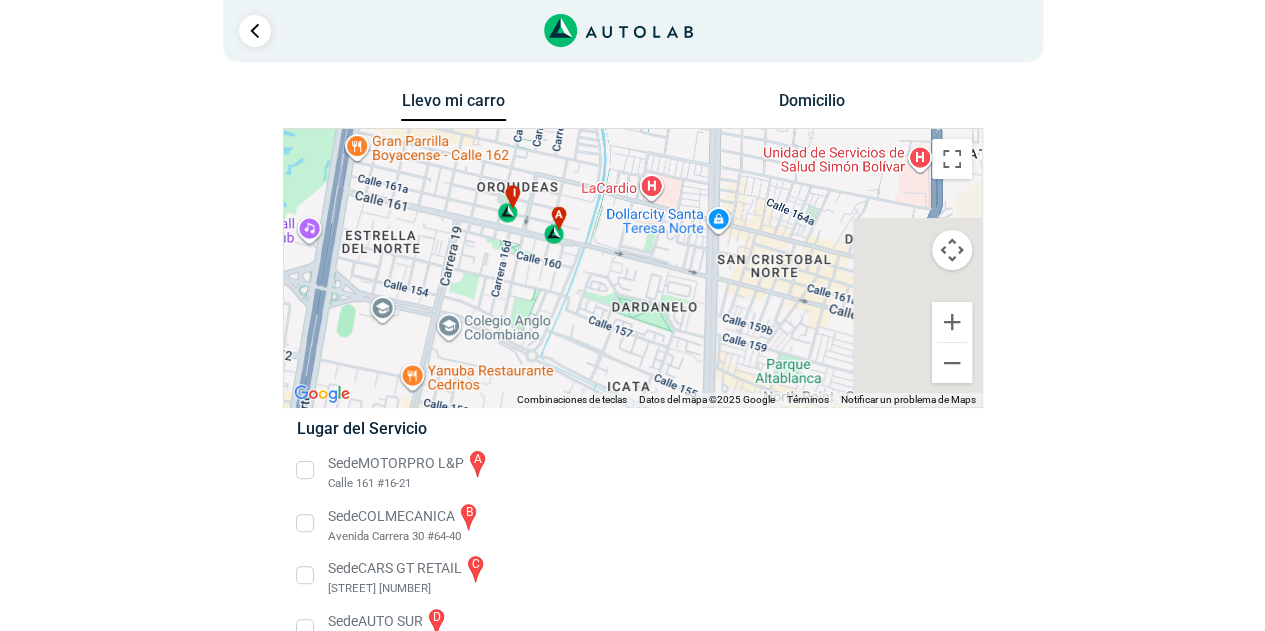 drag, startPoint x: 760, startPoint y: 305, endPoint x: 450, endPoint y: 205, distance: 325.72995 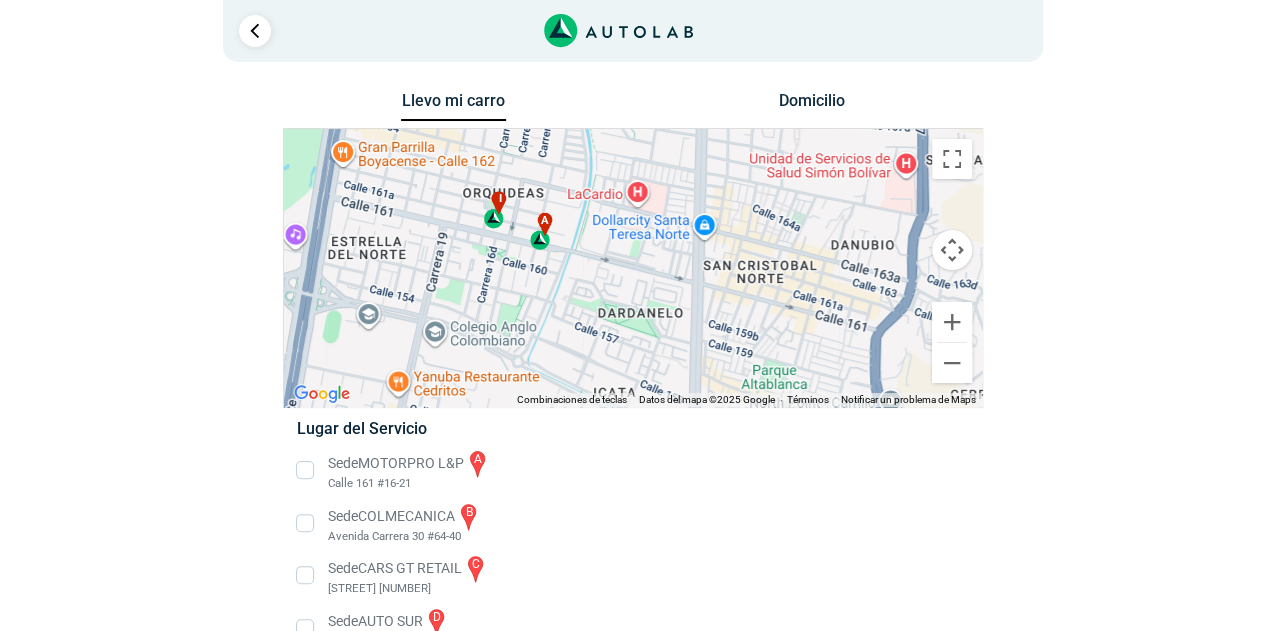 click on "a" at bounding box center [541, 231] 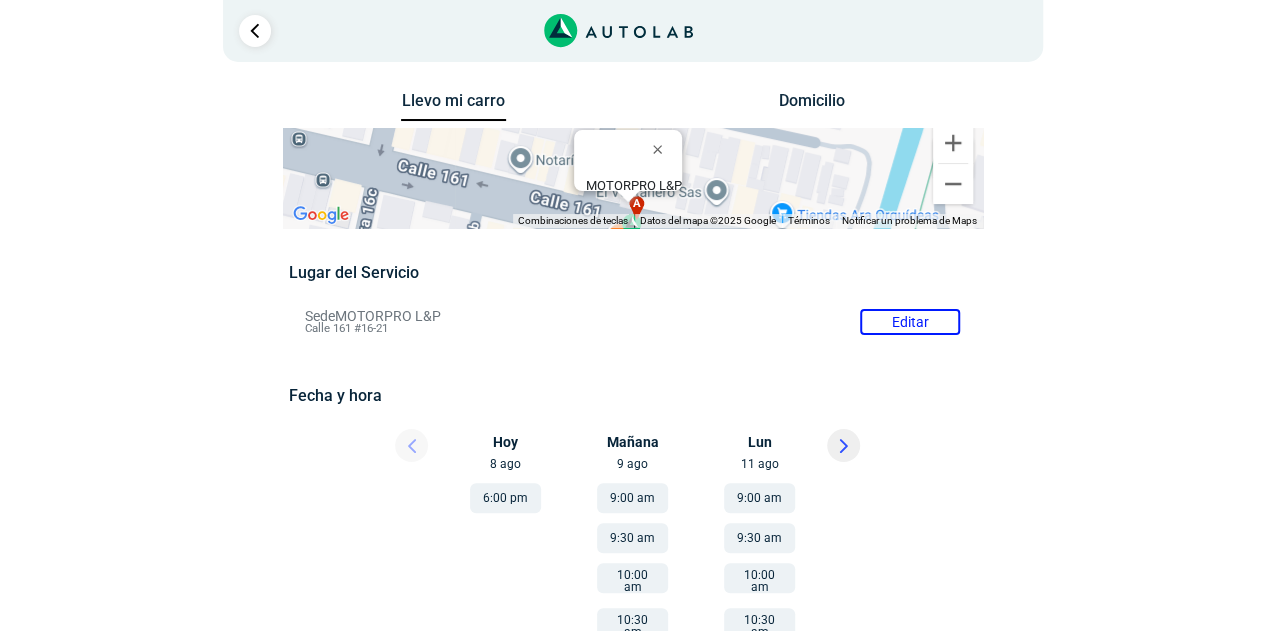 click on "Sede  MOTORPRO L&P
Editar
[STREET] [NUMBER]" at bounding box center (632, 322) 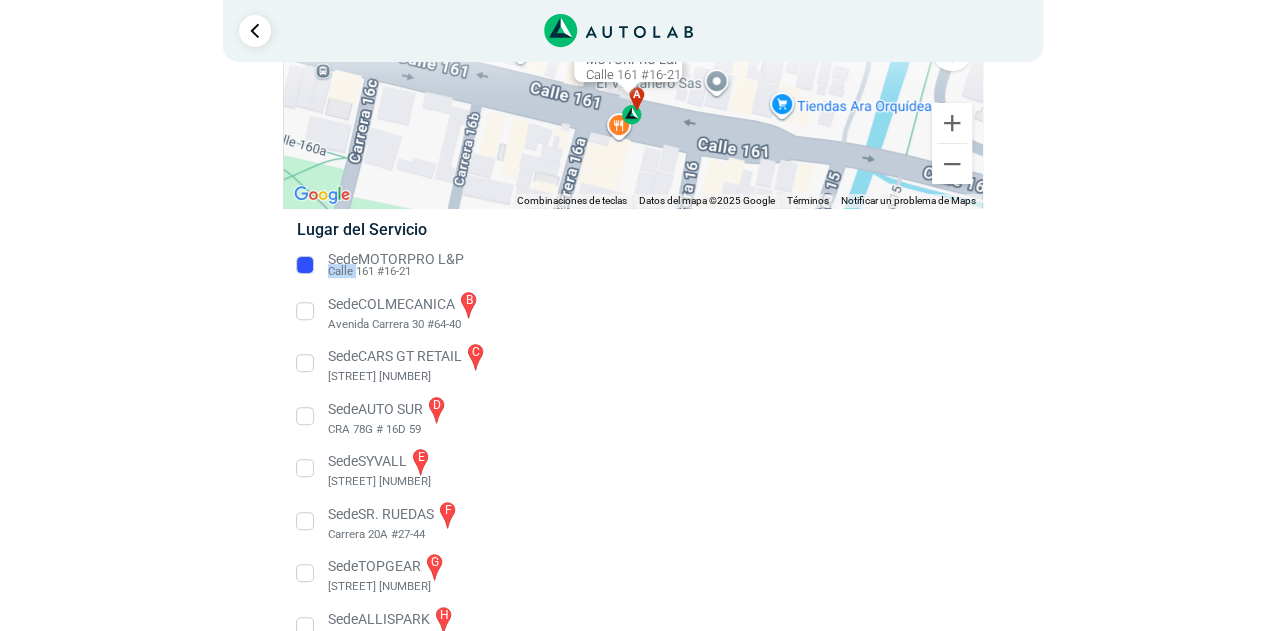 scroll, scrollTop: 200, scrollLeft: 0, axis: vertical 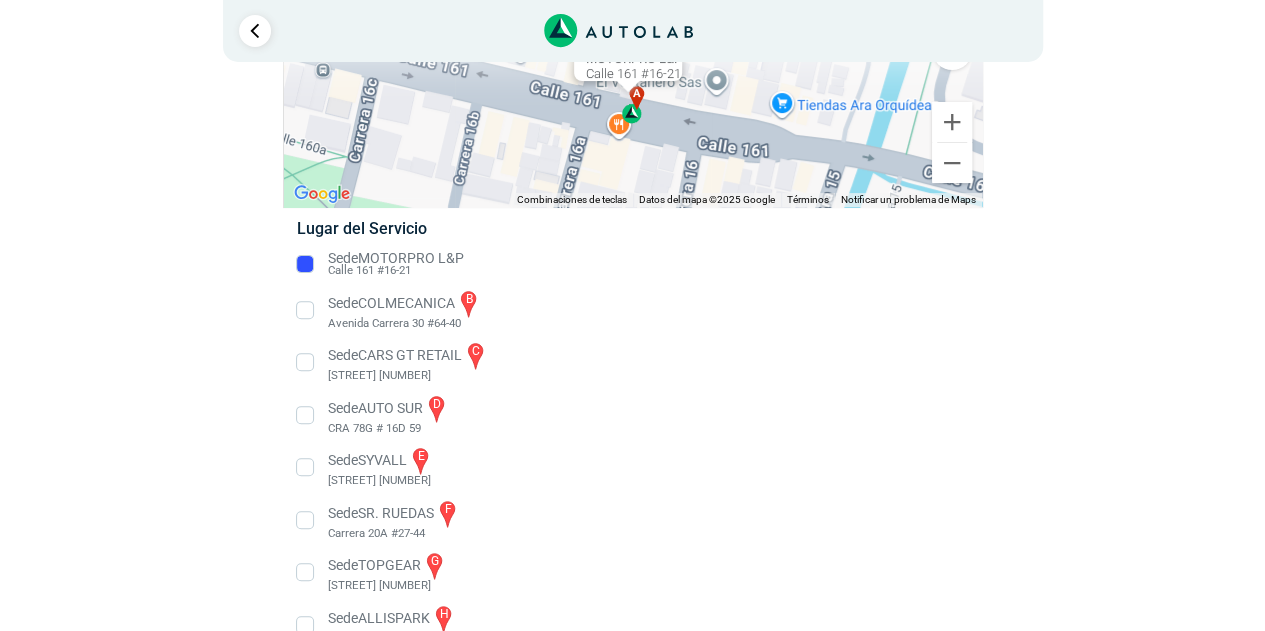 click on "Sede  MOTORPRO L&P
[STREET] [NUMBER]" at bounding box center (632, 264) 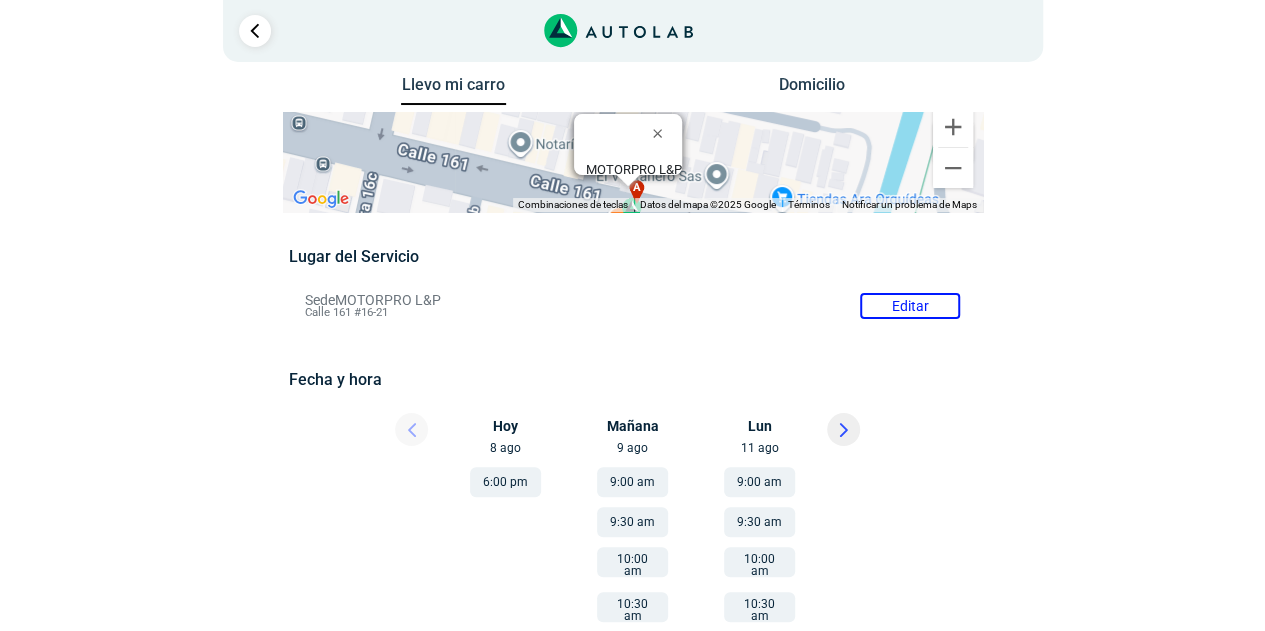 scroll, scrollTop: 0, scrollLeft: 0, axis: both 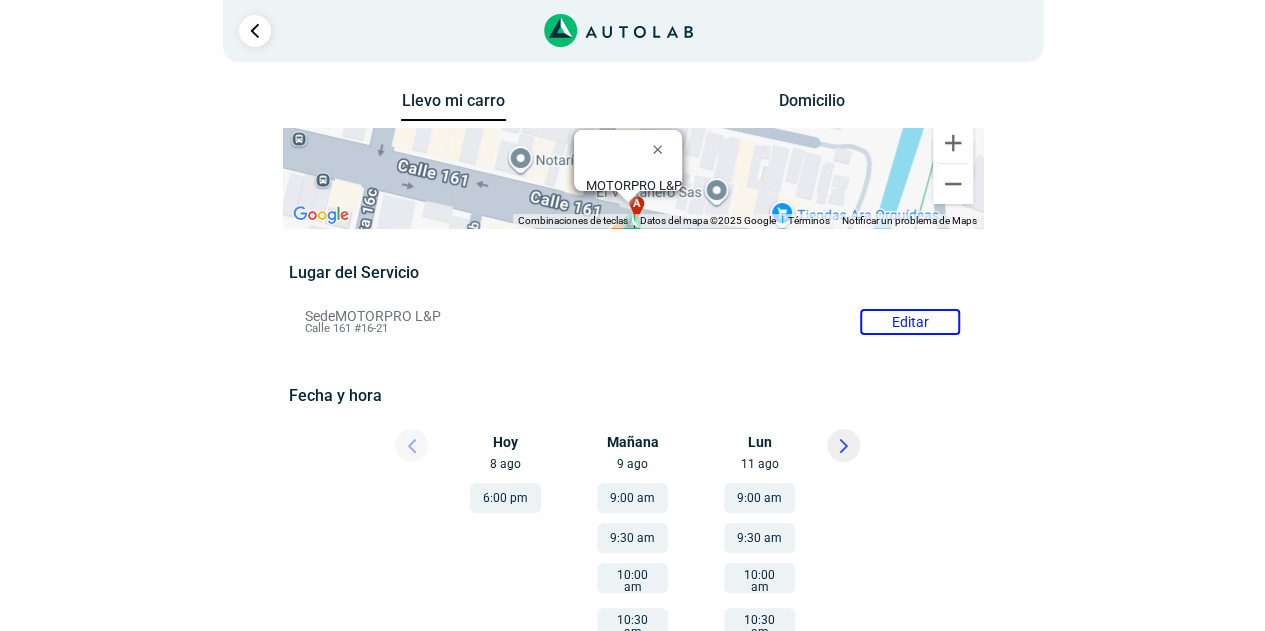 click on "Sede  MOTORPRO L&P
Editar
[STREET] [NUMBER]" at bounding box center (632, 322) 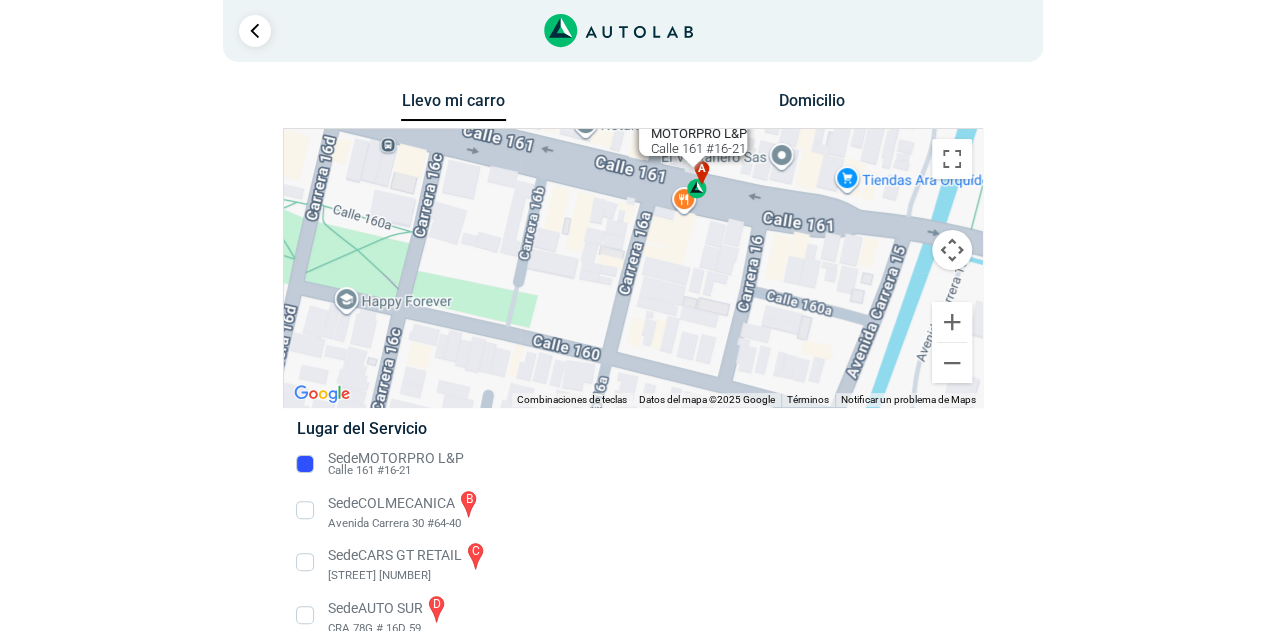 drag, startPoint x: 698, startPoint y: 333, endPoint x: 768, endPoint y: 202, distance: 148.52946 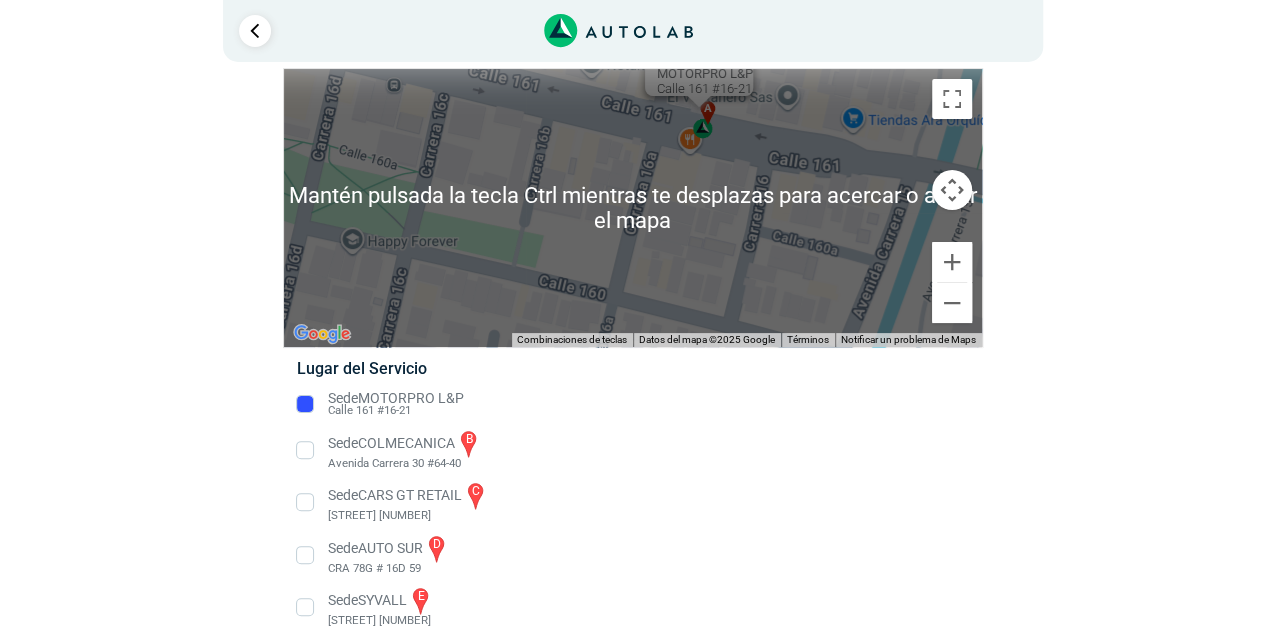 scroll, scrollTop: 0, scrollLeft: 0, axis: both 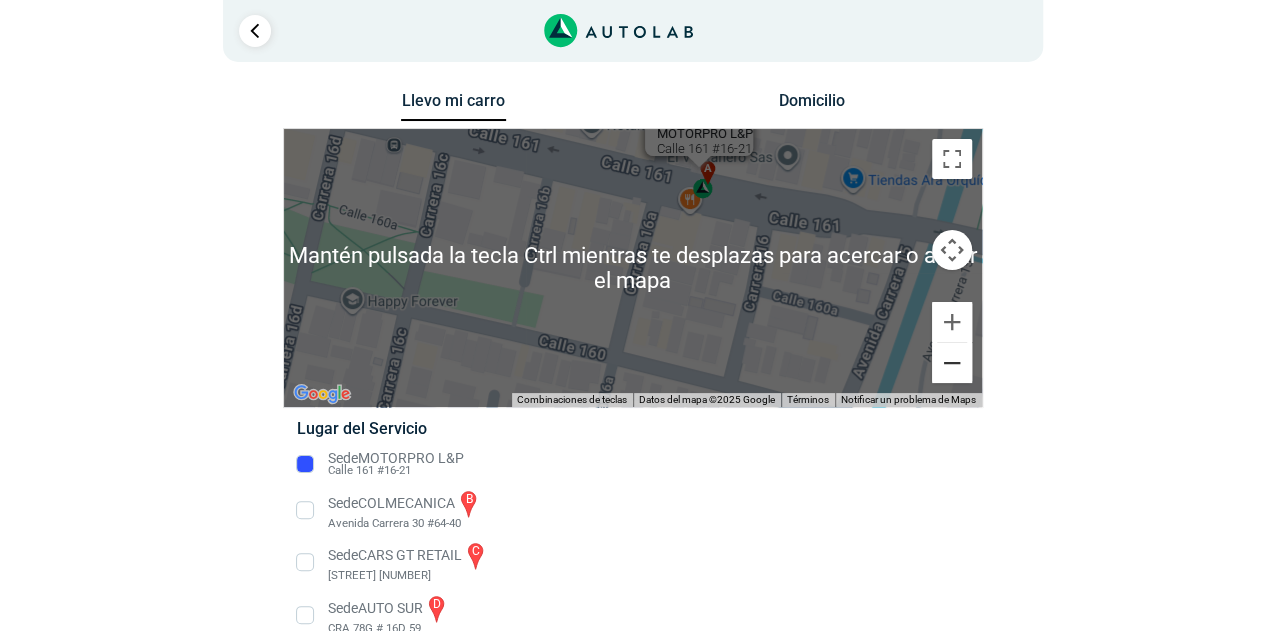 click at bounding box center [952, 363] 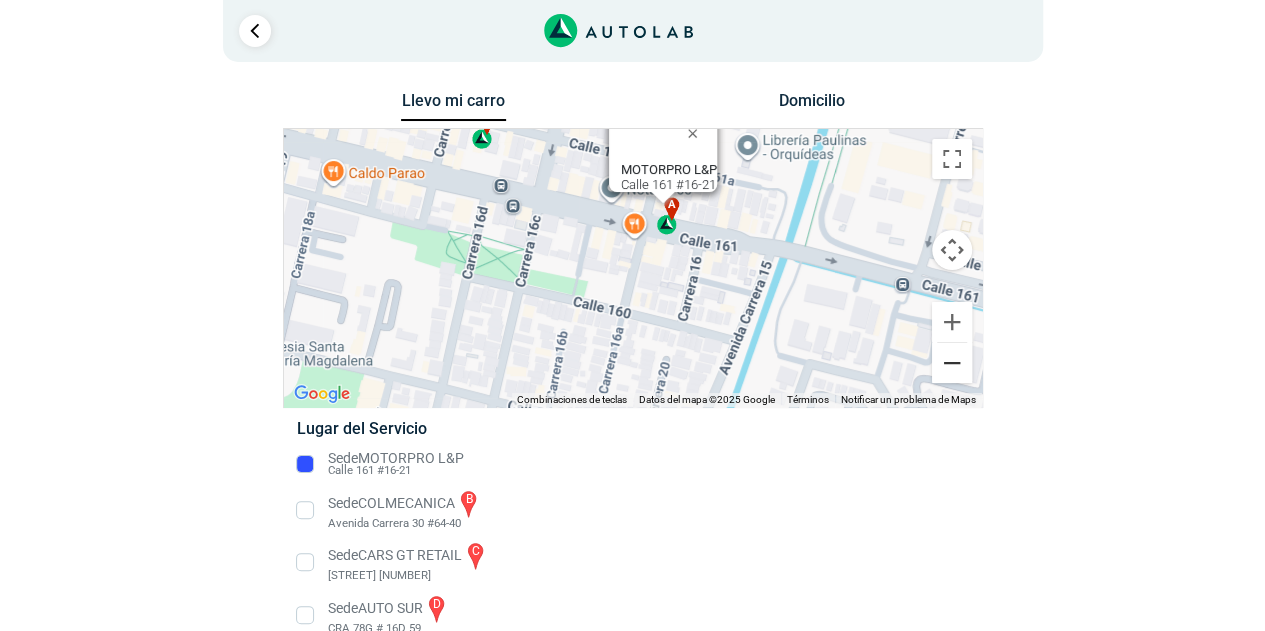click at bounding box center (952, 363) 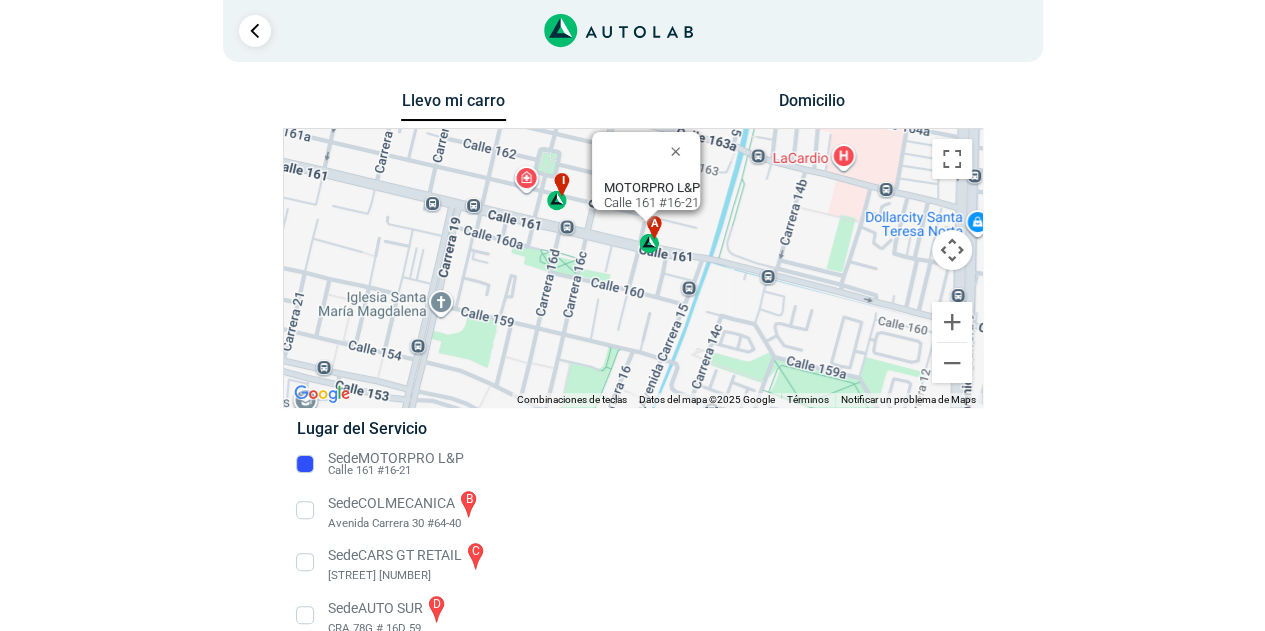 click on "i" at bounding box center [557, 192] 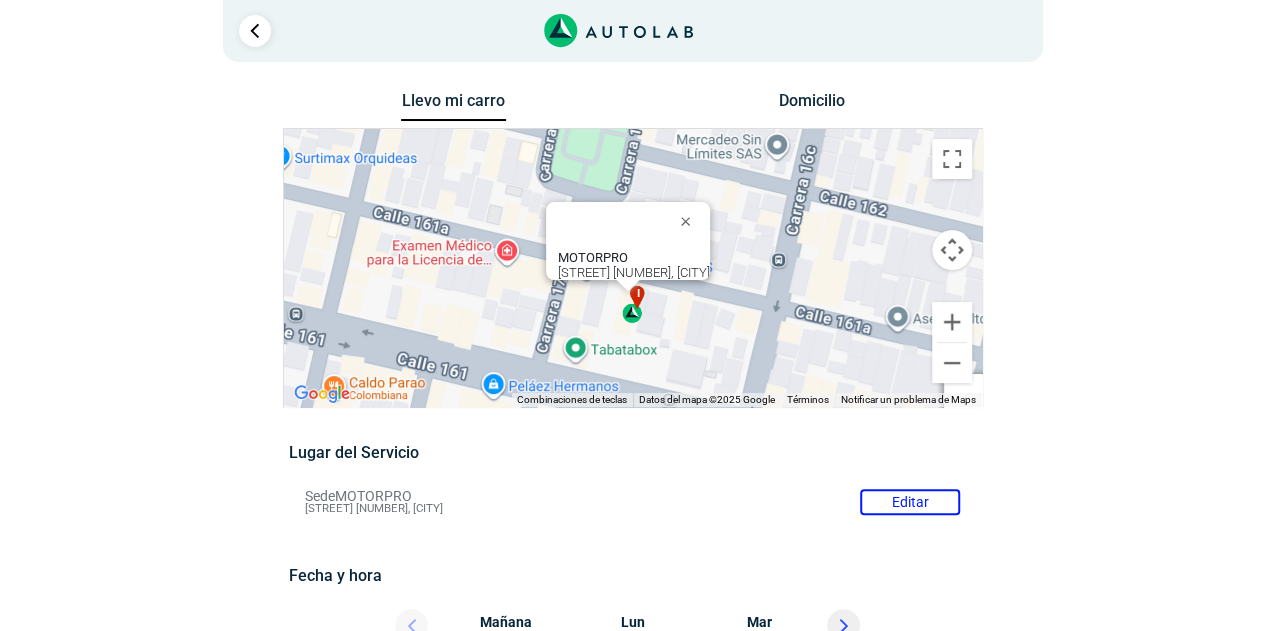 click on "a
b
c
d
e
f
g" at bounding box center [633, 268] 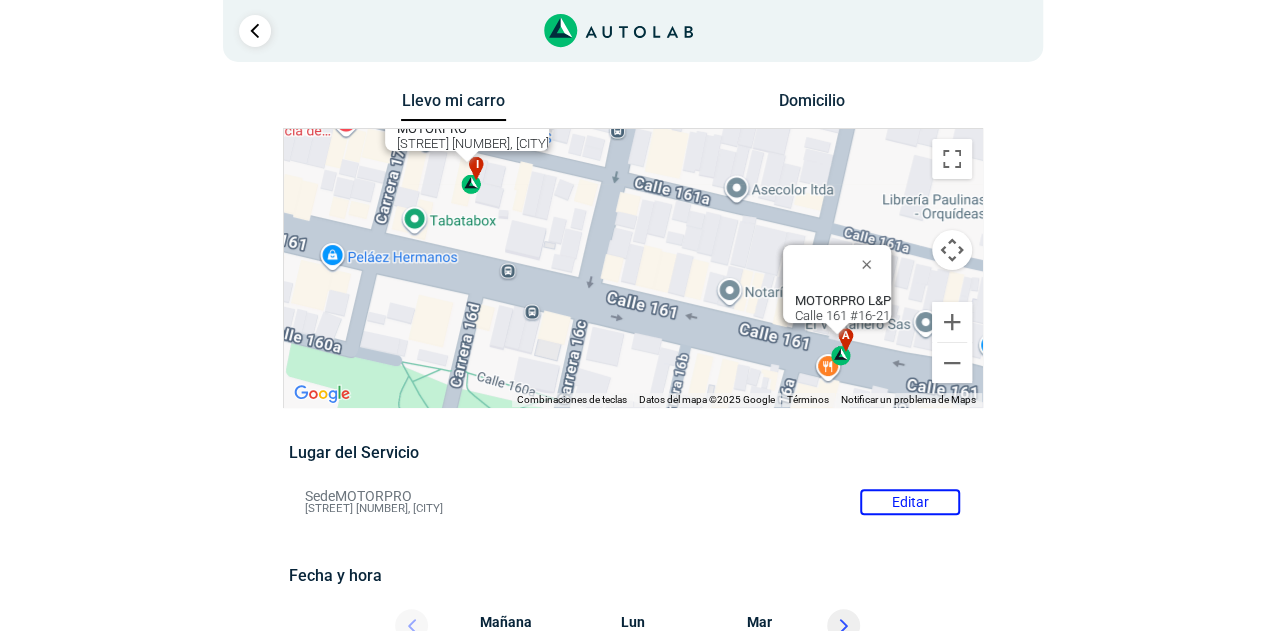 drag, startPoint x: 728, startPoint y: 343, endPoint x: 567, endPoint y: 211, distance: 208.19463 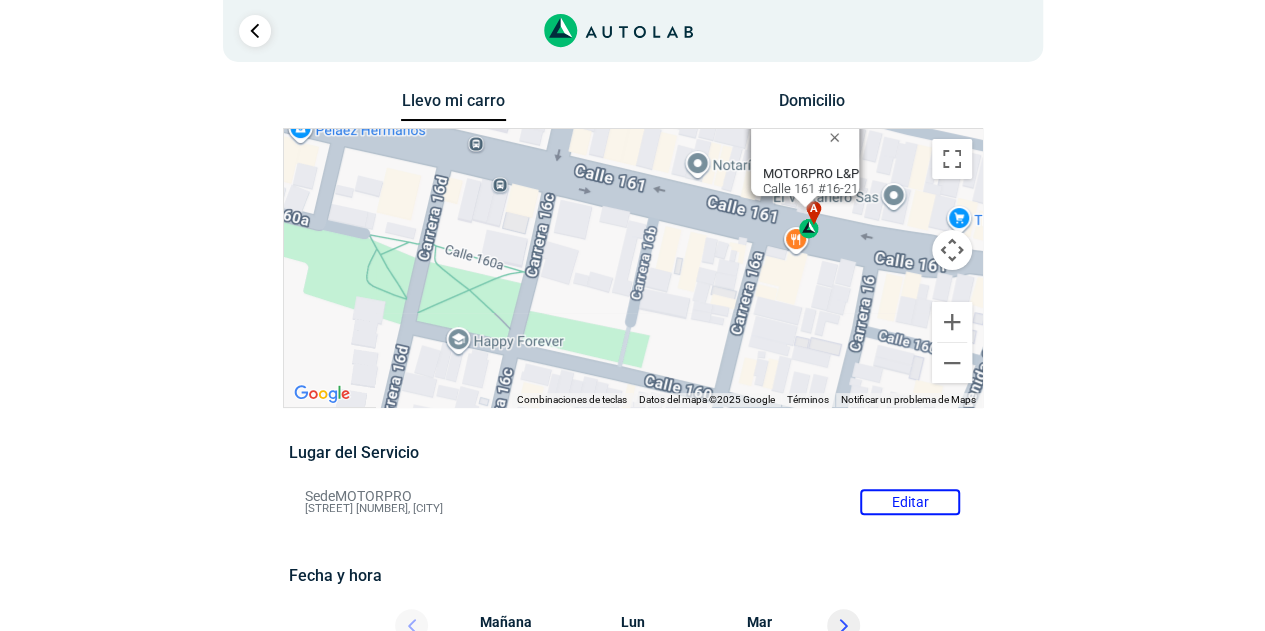 drag, startPoint x: 760, startPoint y: 312, endPoint x: 754, endPoint y: 211, distance: 101.17806 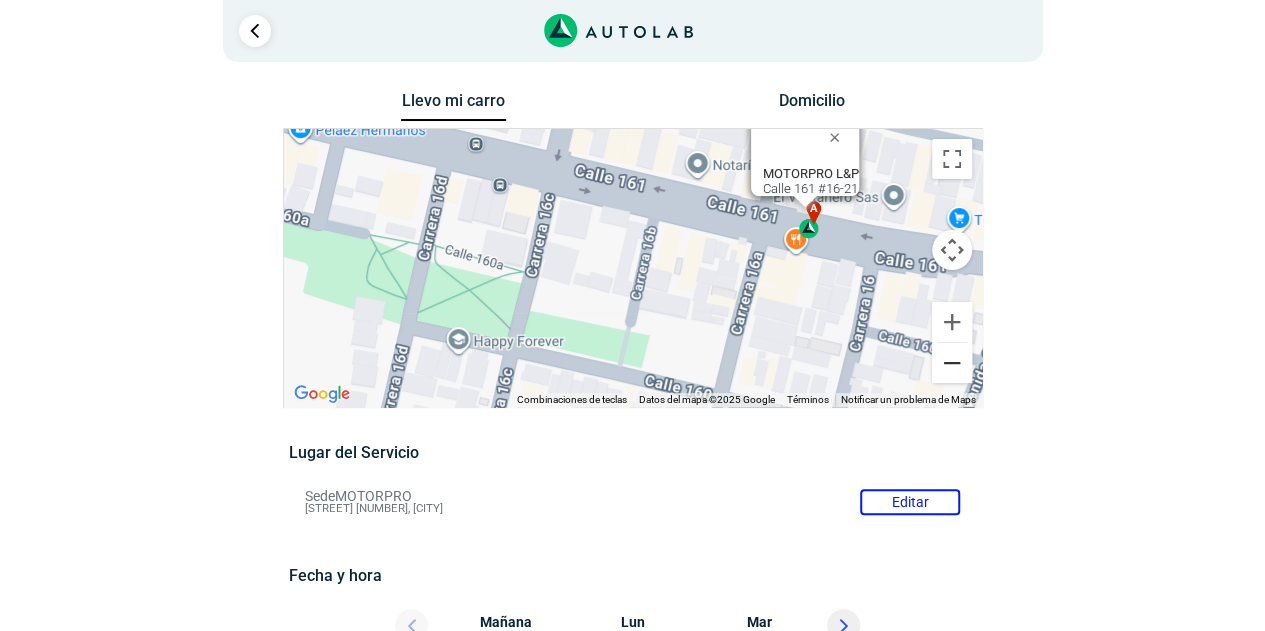 click at bounding box center (952, 363) 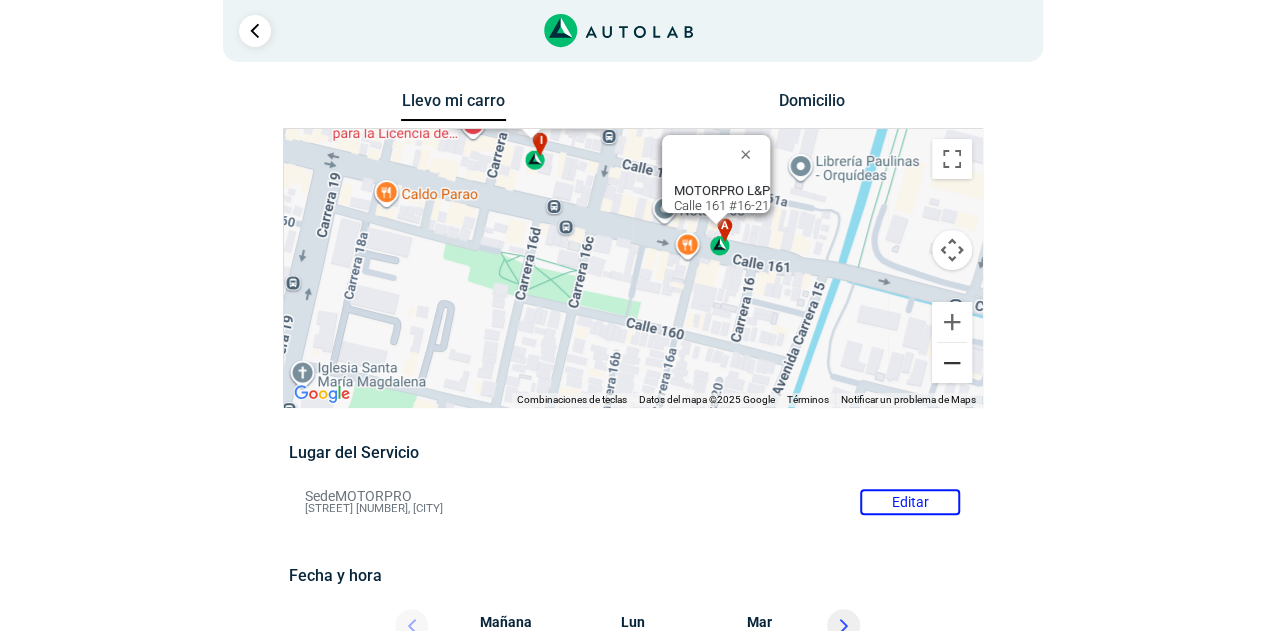 click at bounding box center (952, 363) 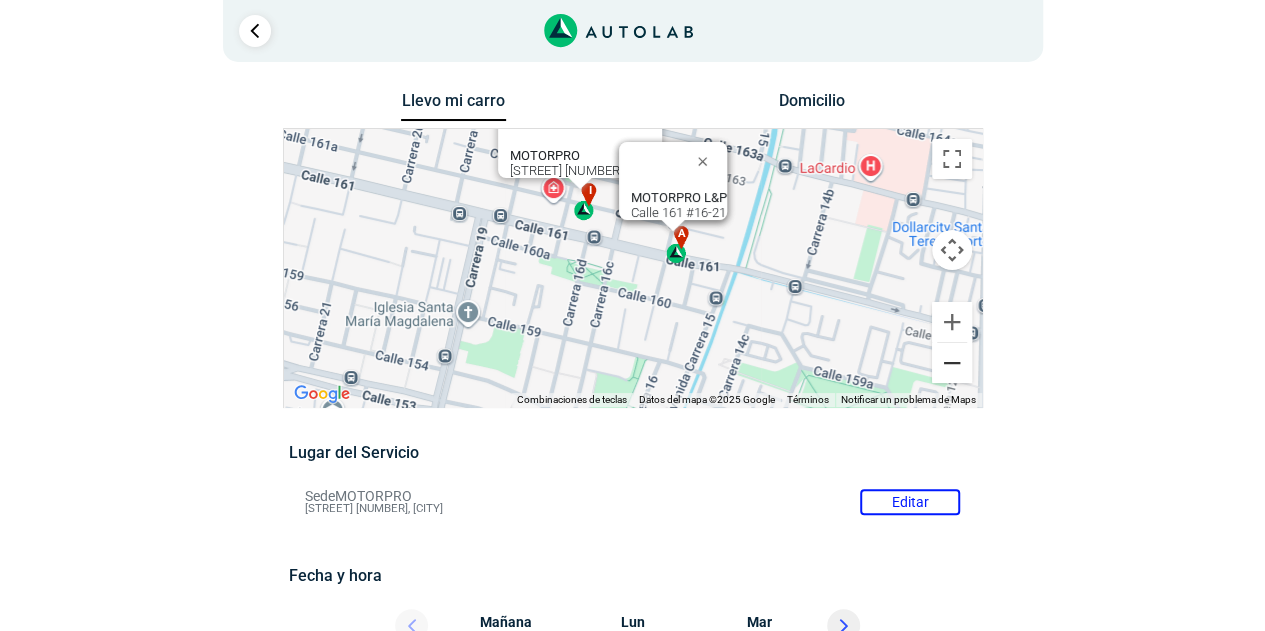 click at bounding box center (952, 363) 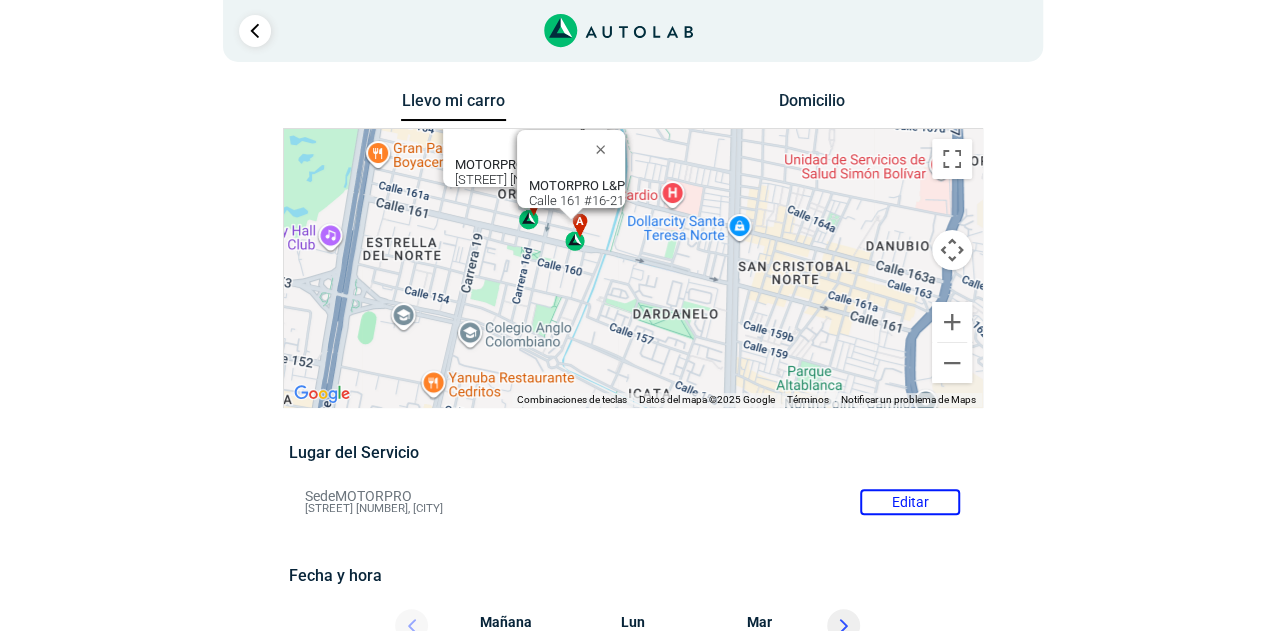 drag, startPoint x: 780, startPoint y: 257, endPoint x: 690, endPoint y: 267, distance: 90.55385 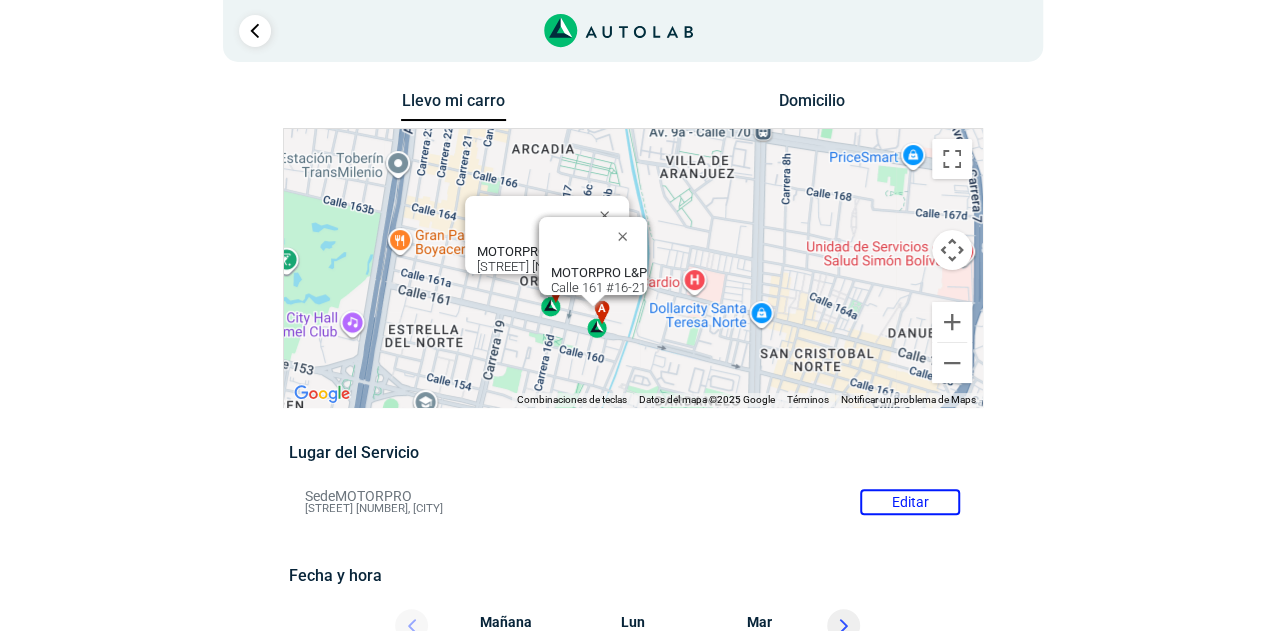 drag, startPoint x: 681, startPoint y: 176, endPoint x: 728, endPoint y: 339, distance: 169.6408 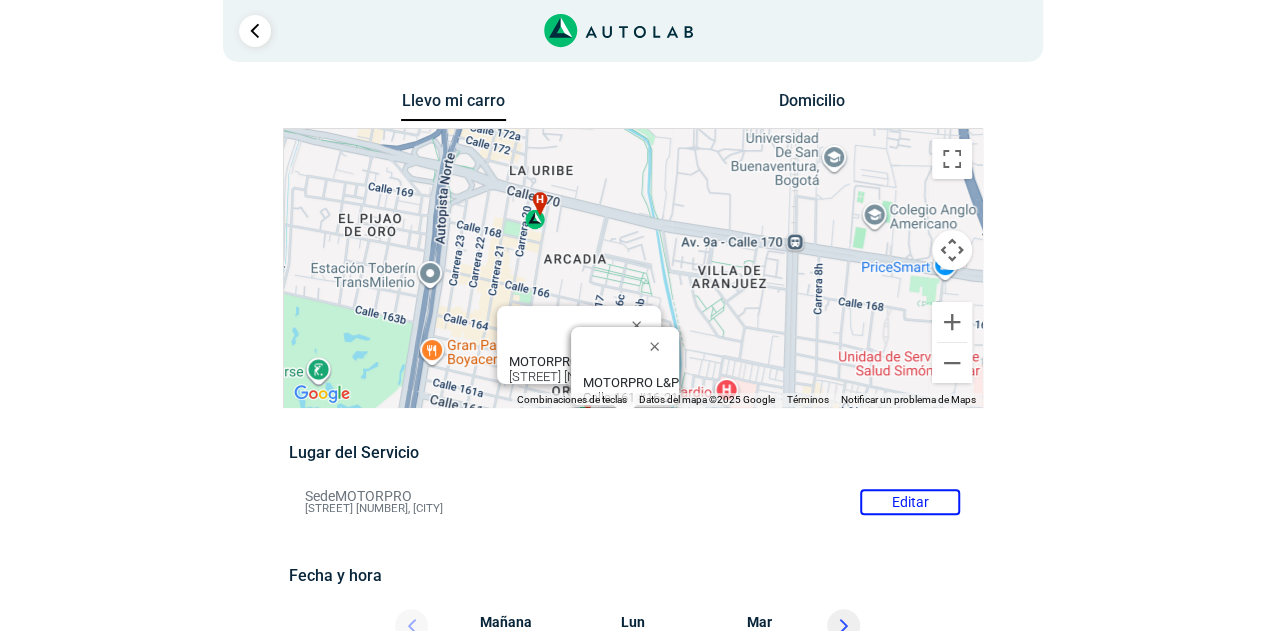 click on "h" at bounding box center [536, 211] 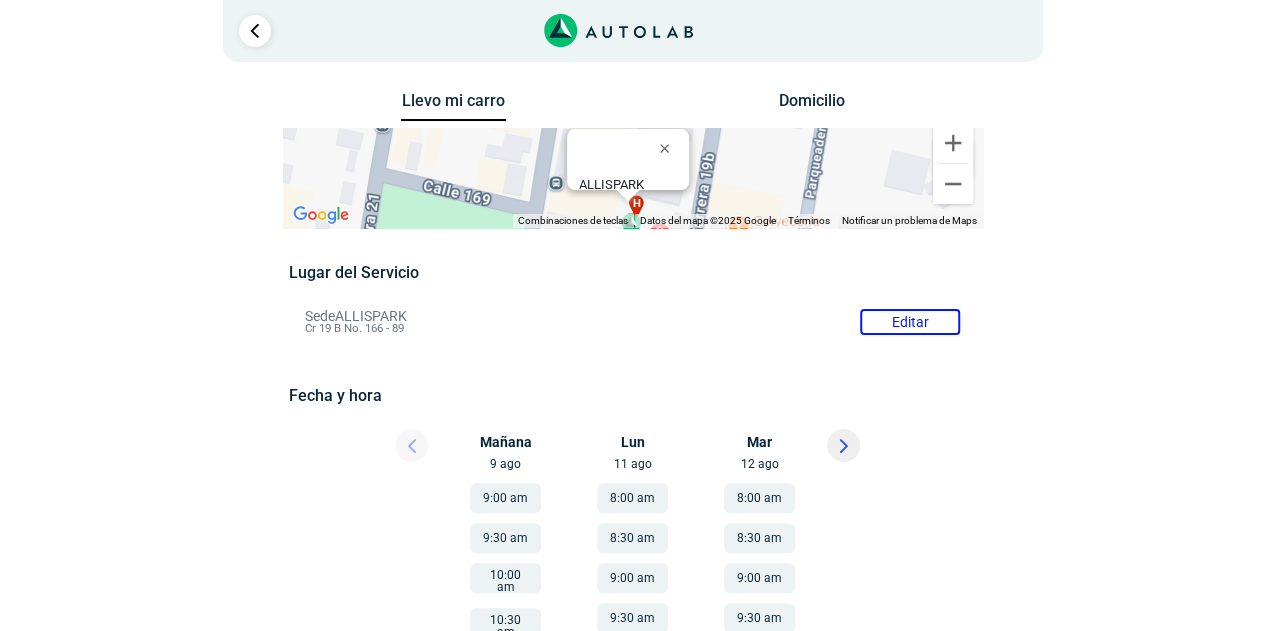 click on "Sede  ALLISPARK
Editar
[STREET] [NUMBER]" at bounding box center [632, 322] 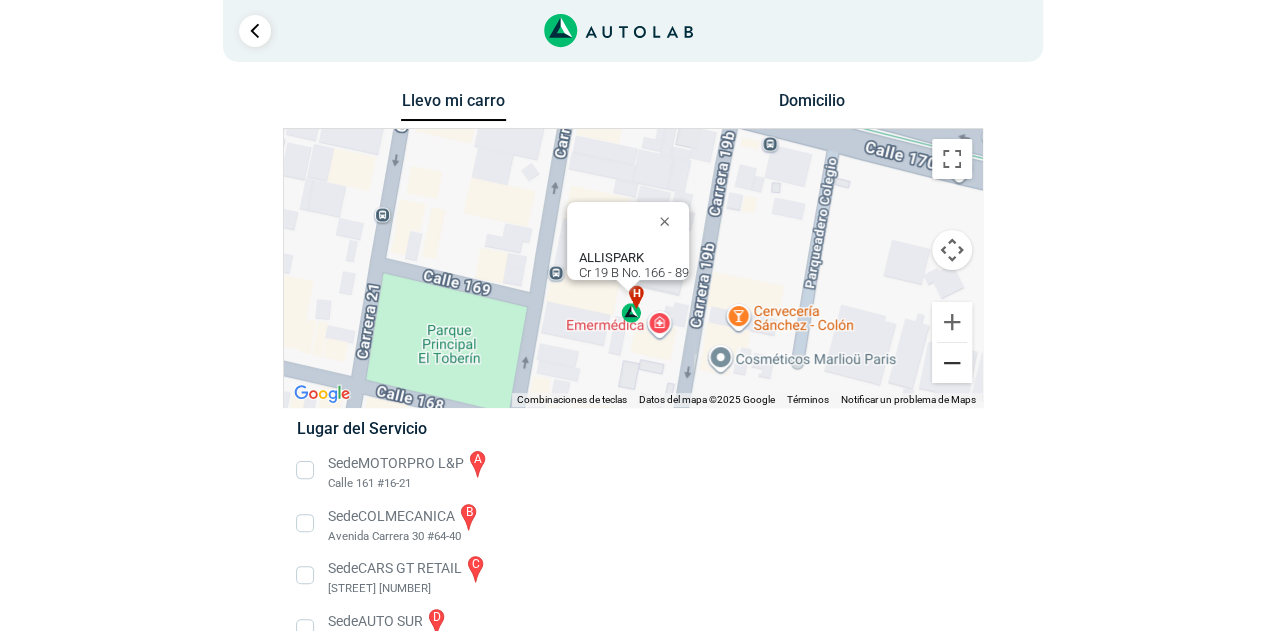 click at bounding box center (952, 363) 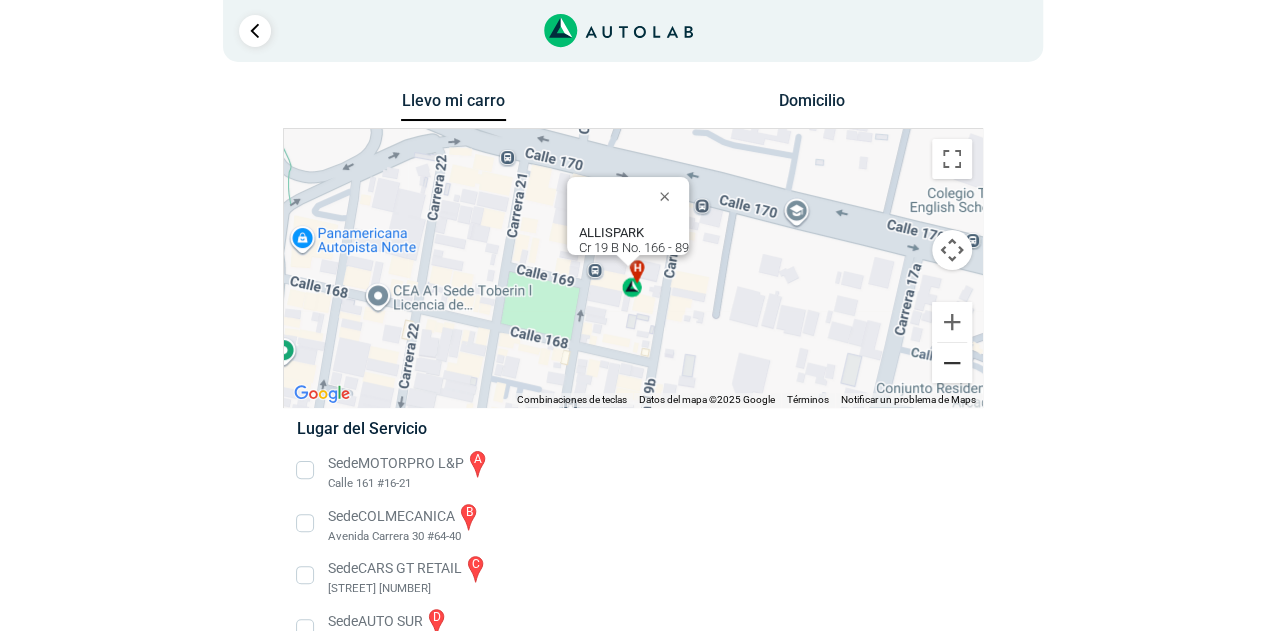 click at bounding box center (952, 363) 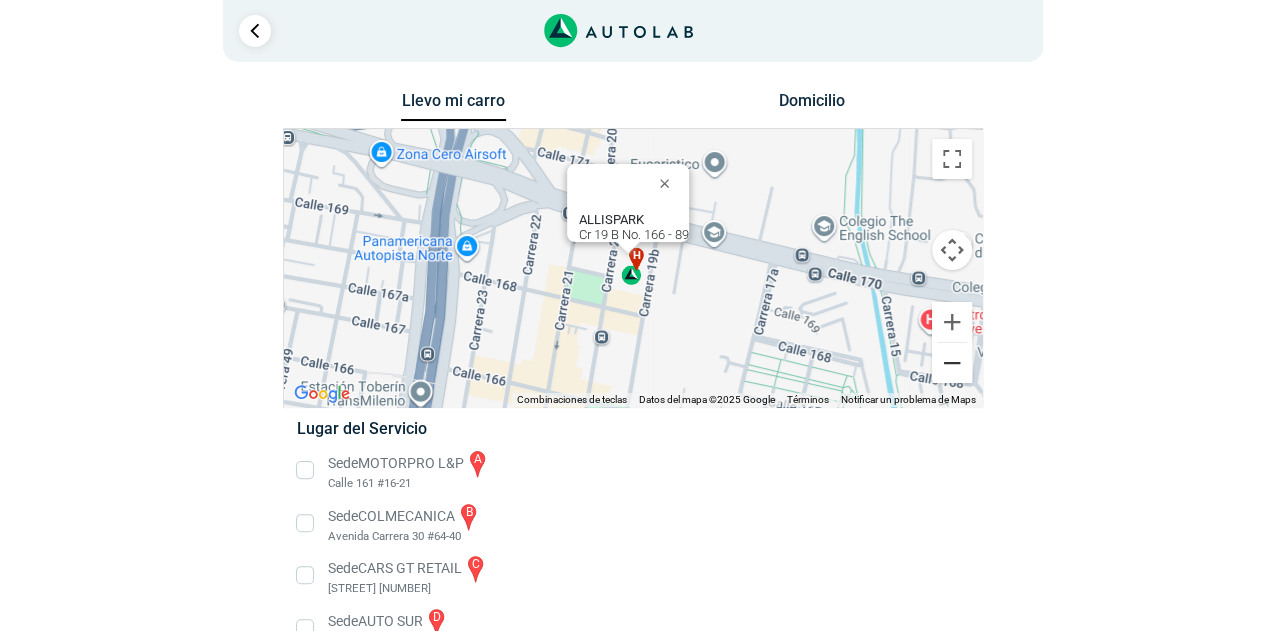 click at bounding box center [952, 363] 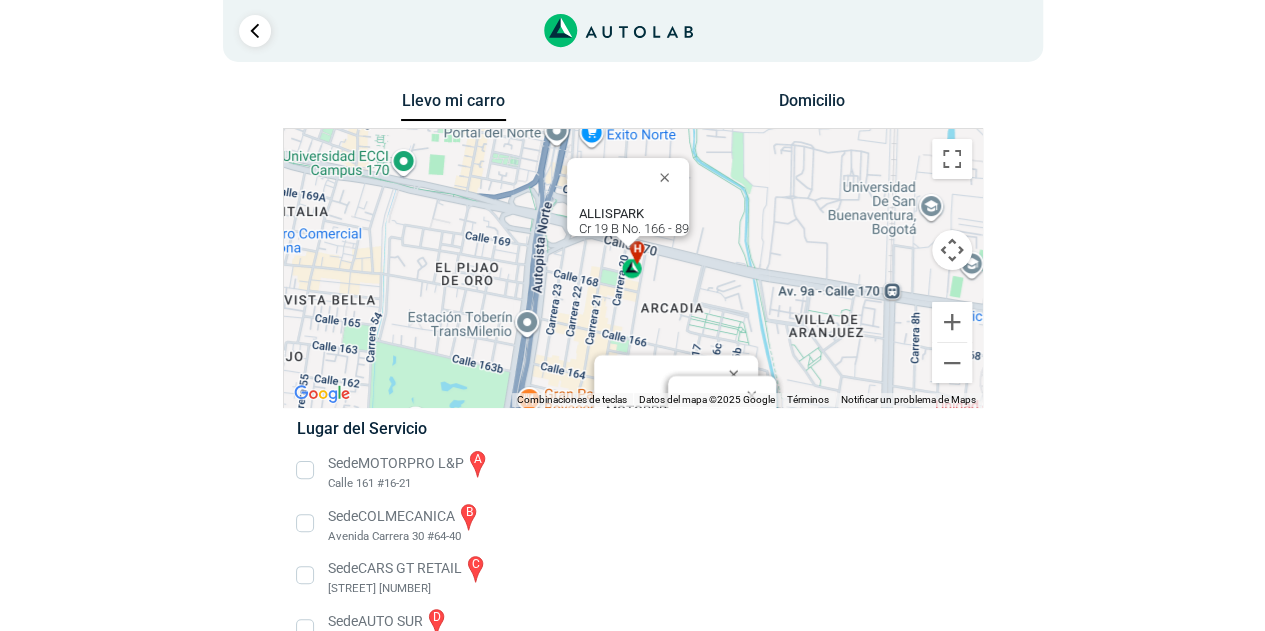 click on "a
b
c
d
e
f
g" at bounding box center [633, 268] 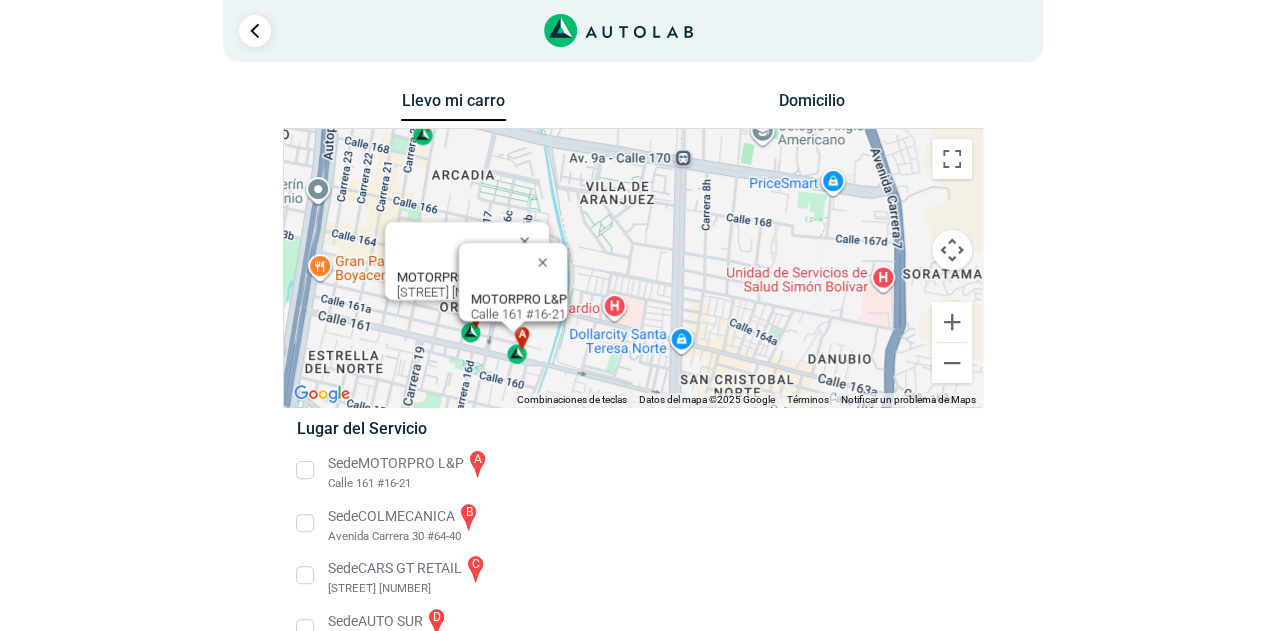 drag, startPoint x: 812, startPoint y: 329, endPoint x: 600, endPoint y: 195, distance: 250.79872 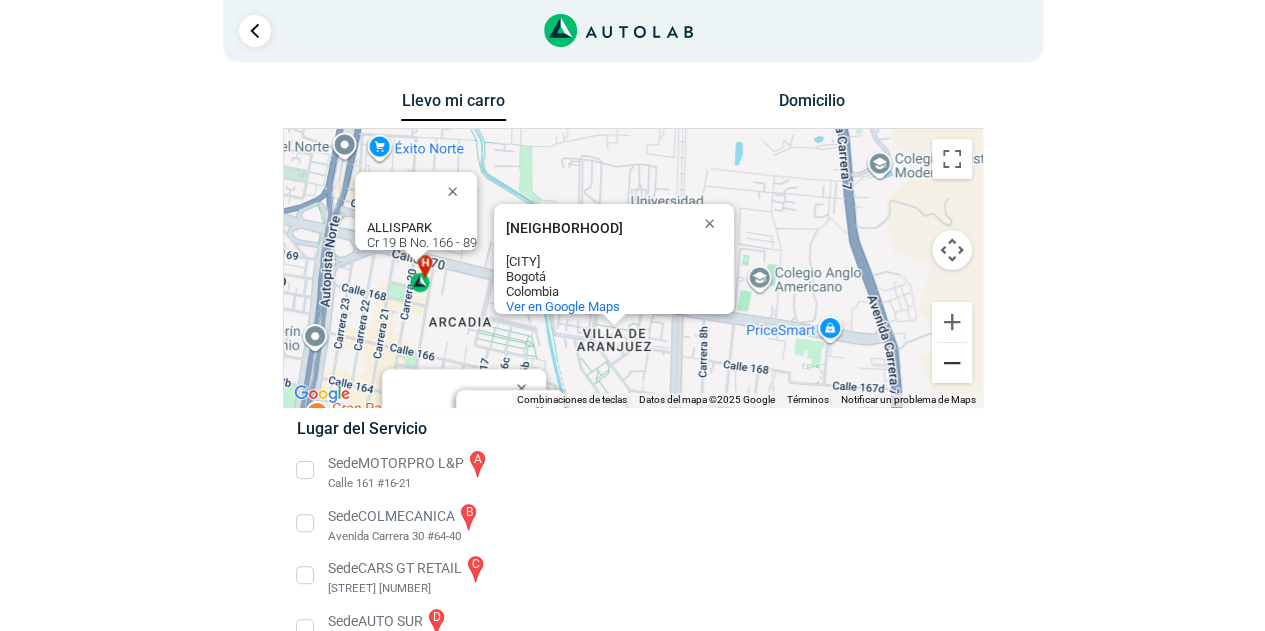 click at bounding box center [952, 363] 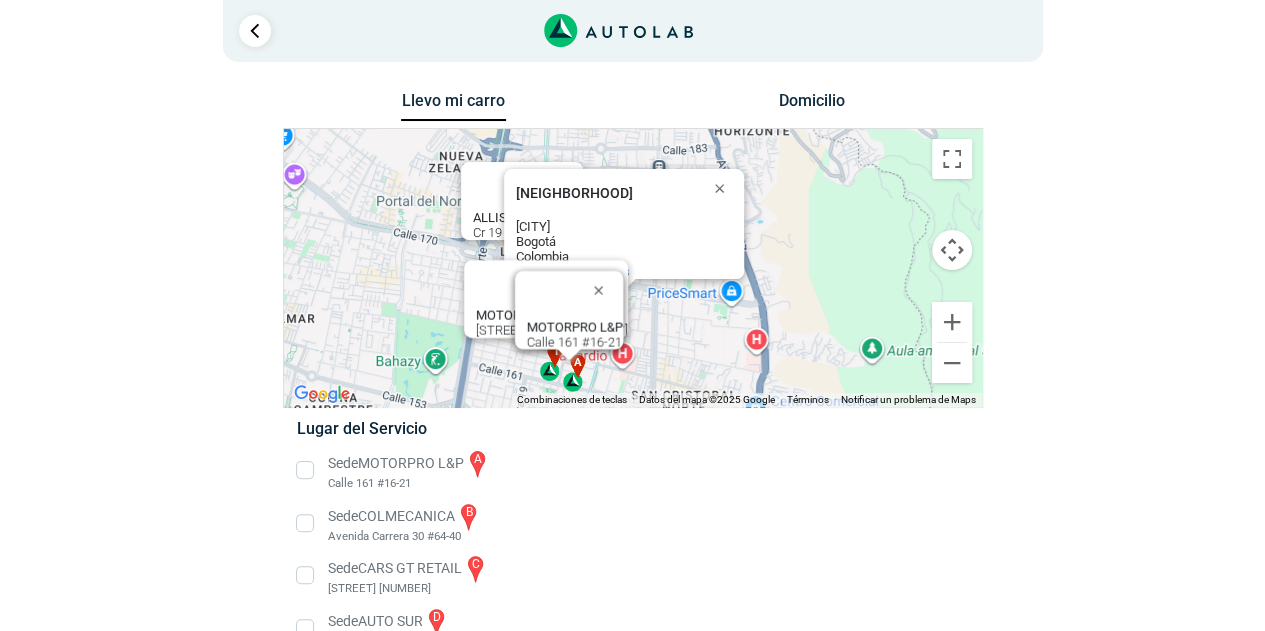 click on "a
b
c
d
e
f
g" at bounding box center [633, 268] 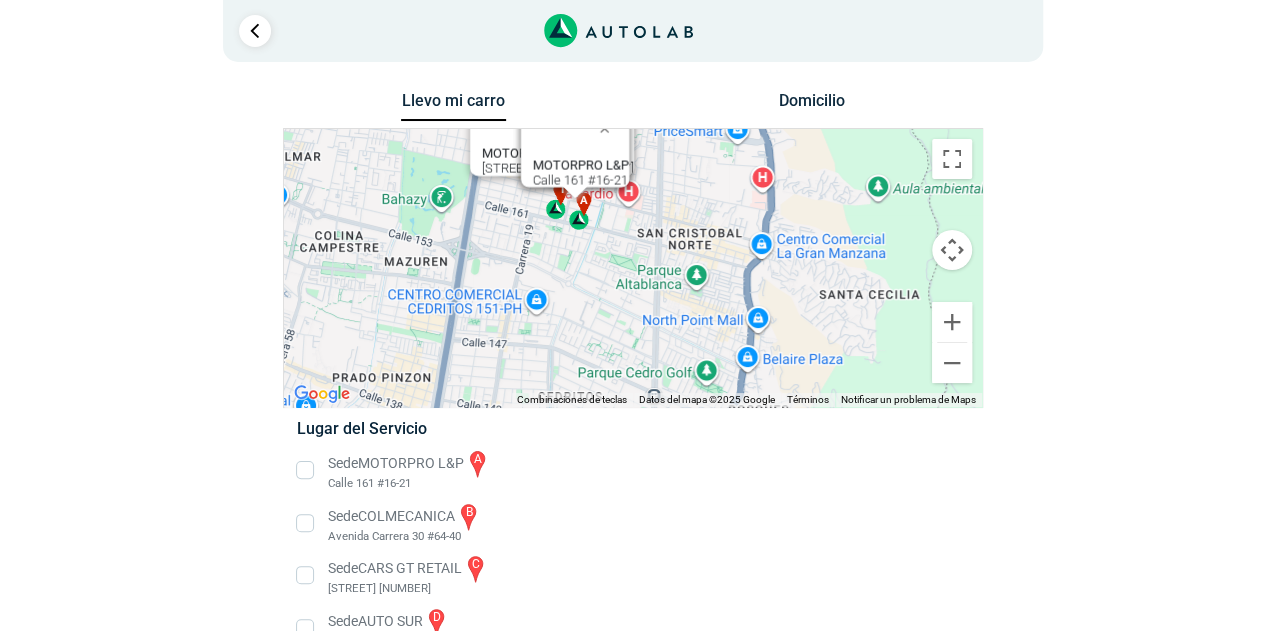 drag, startPoint x: 726, startPoint y: 273, endPoint x: 744, endPoint y: 193, distance: 82 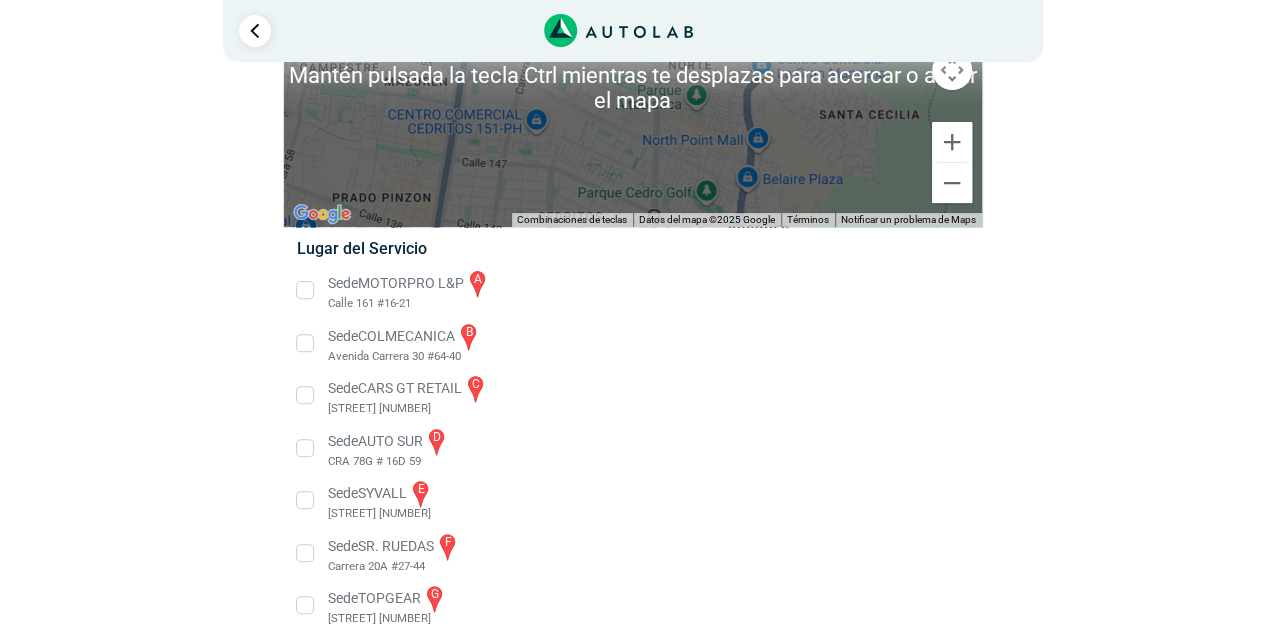 scroll, scrollTop: 200, scrollLeft: 0, axis: vertical 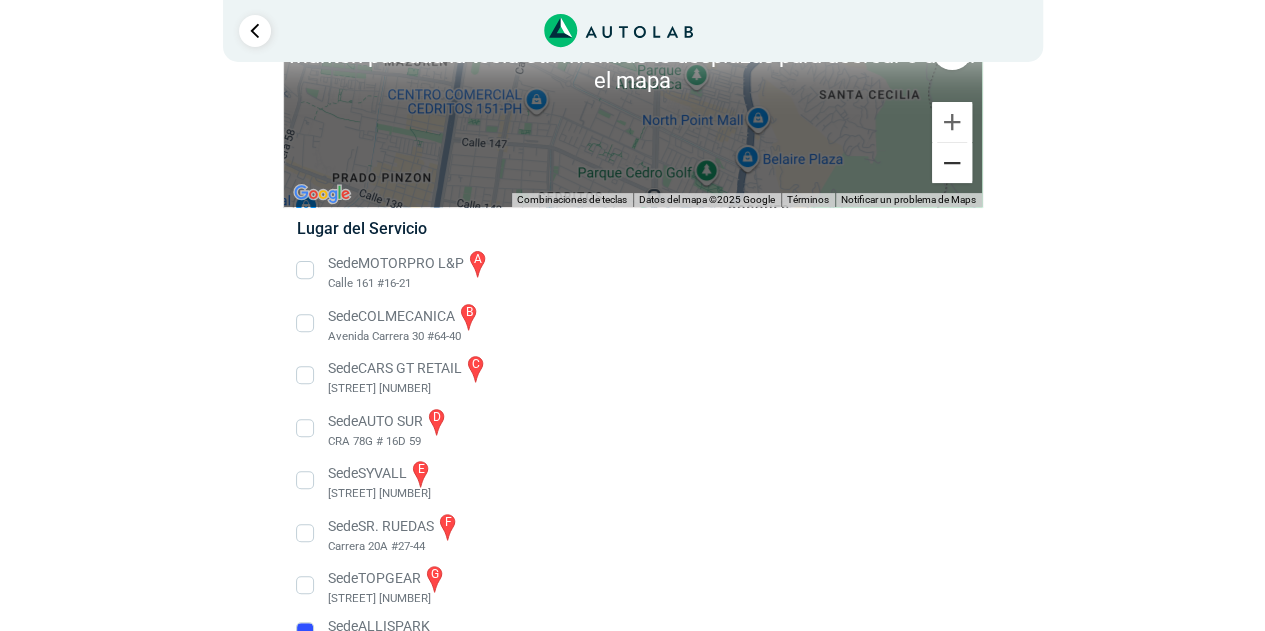 click at bounding box center (952, 163) 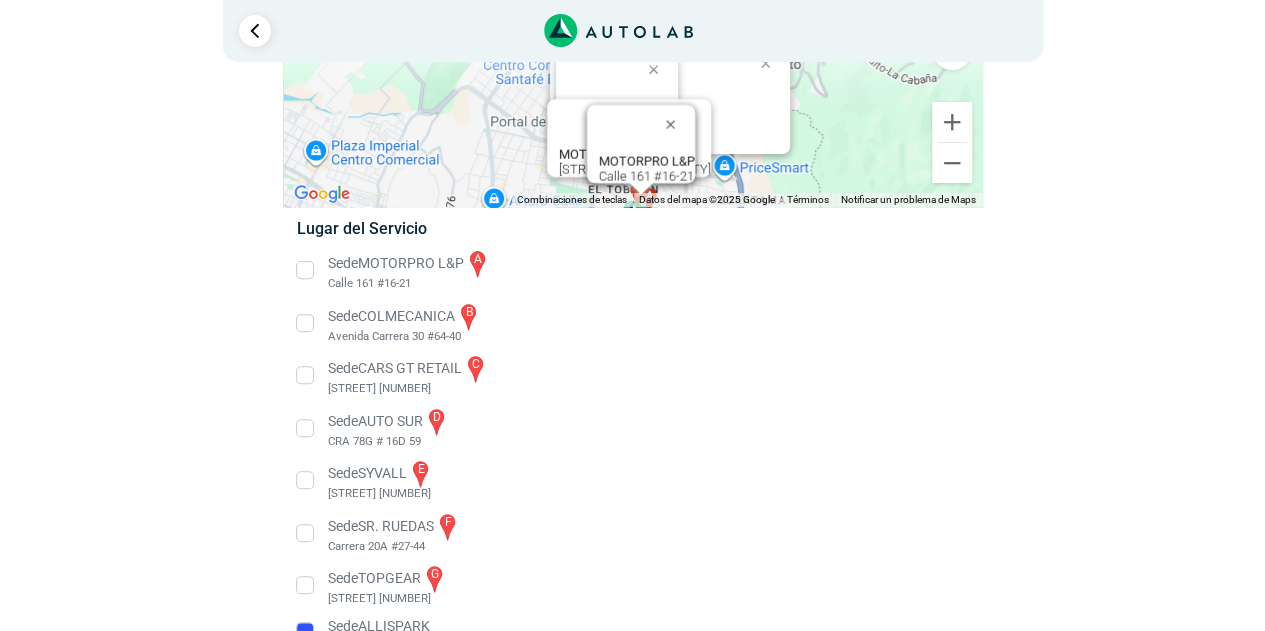 drag, startPoint x: 787, startPoint y: 147, endPoint x: 786, endPoint y: 308, distance: 161.00311 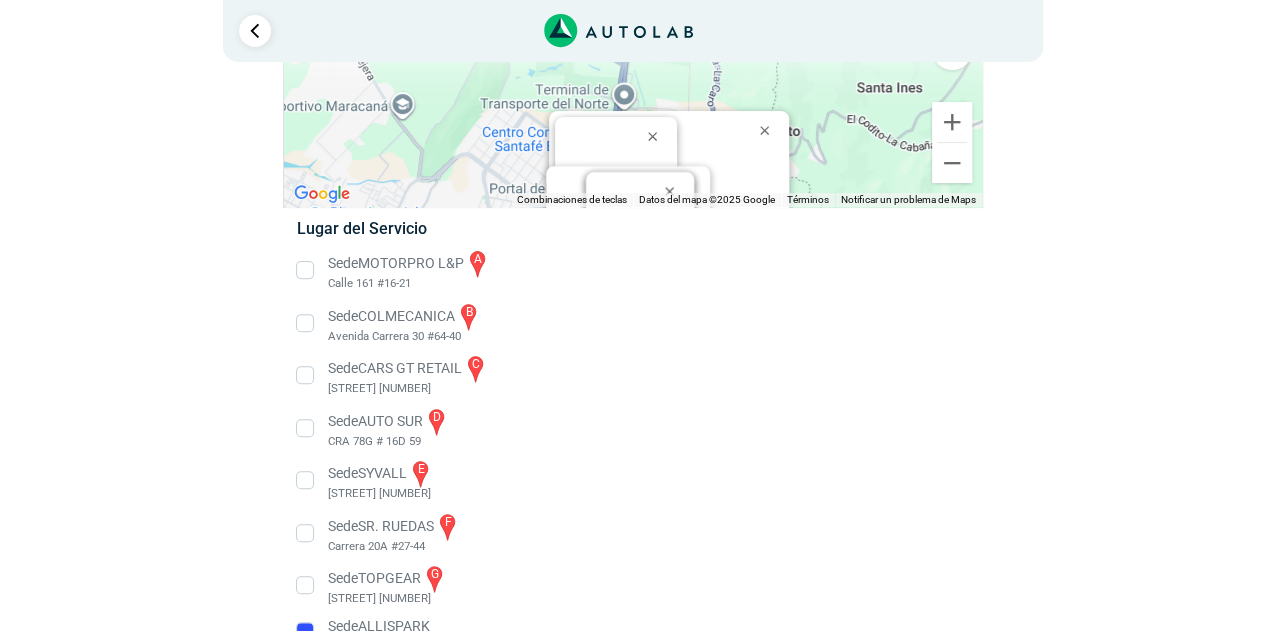drag, startPoint x: 857, startPoint y: 121, endPoint x: 856, endPoint y: 191, distance: 70.00714 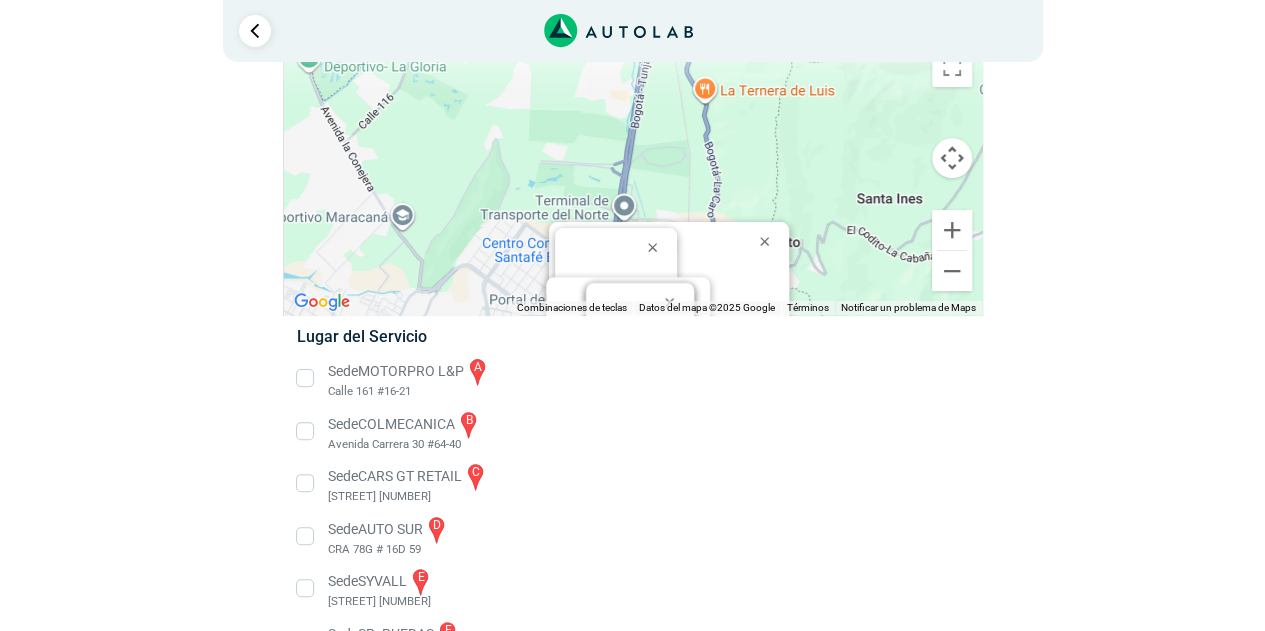 scroll, scrollTop: 0, scrollLeft: 0, axis: both 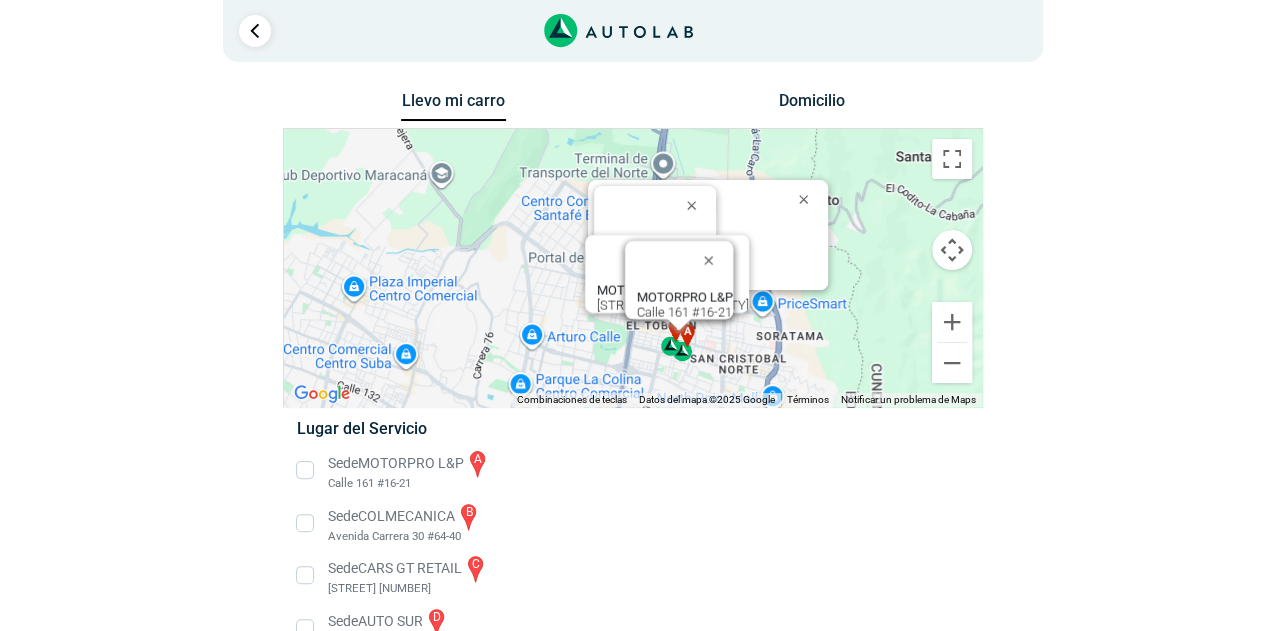 drag, startPoint x: 712, startPoint y: 257, endPoint x: 751, endPoint y: 119, distance: 143.40501 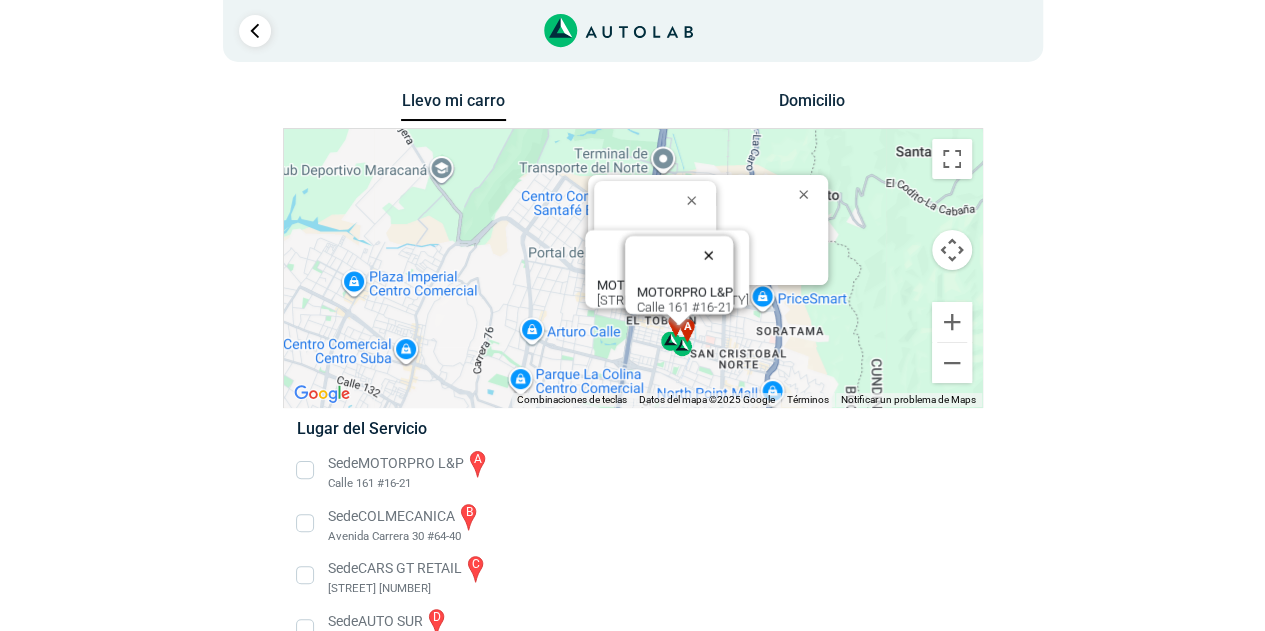 click at bounding box center [713, 255] 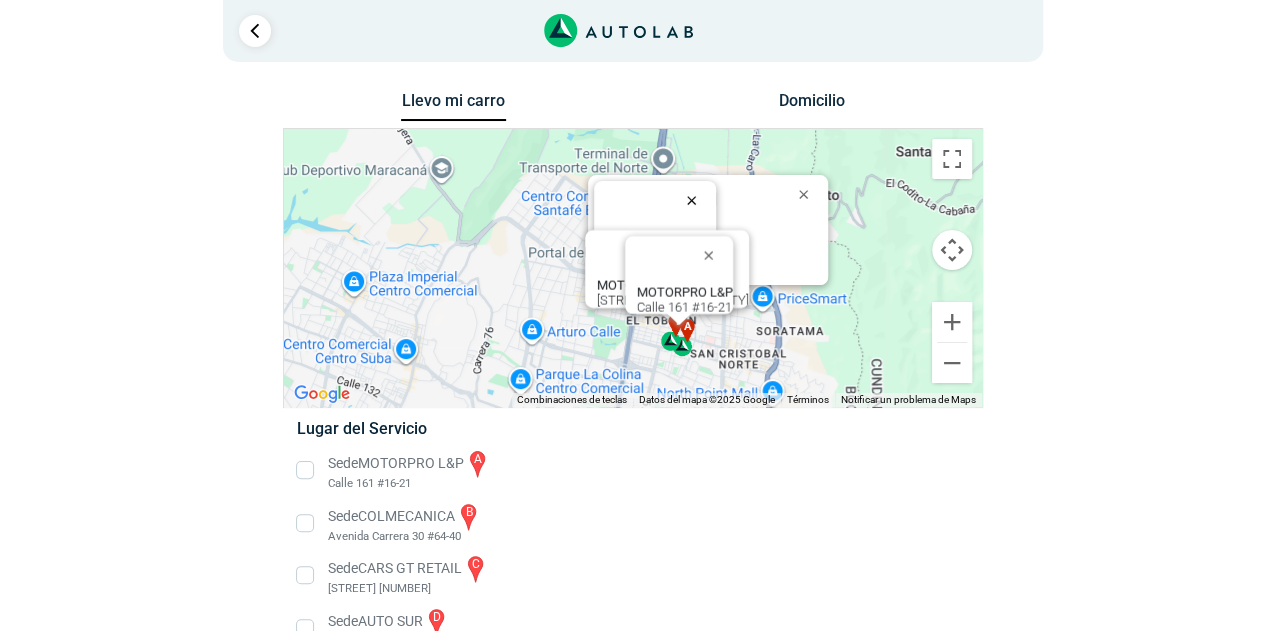 click at bounding box center (696, 200) 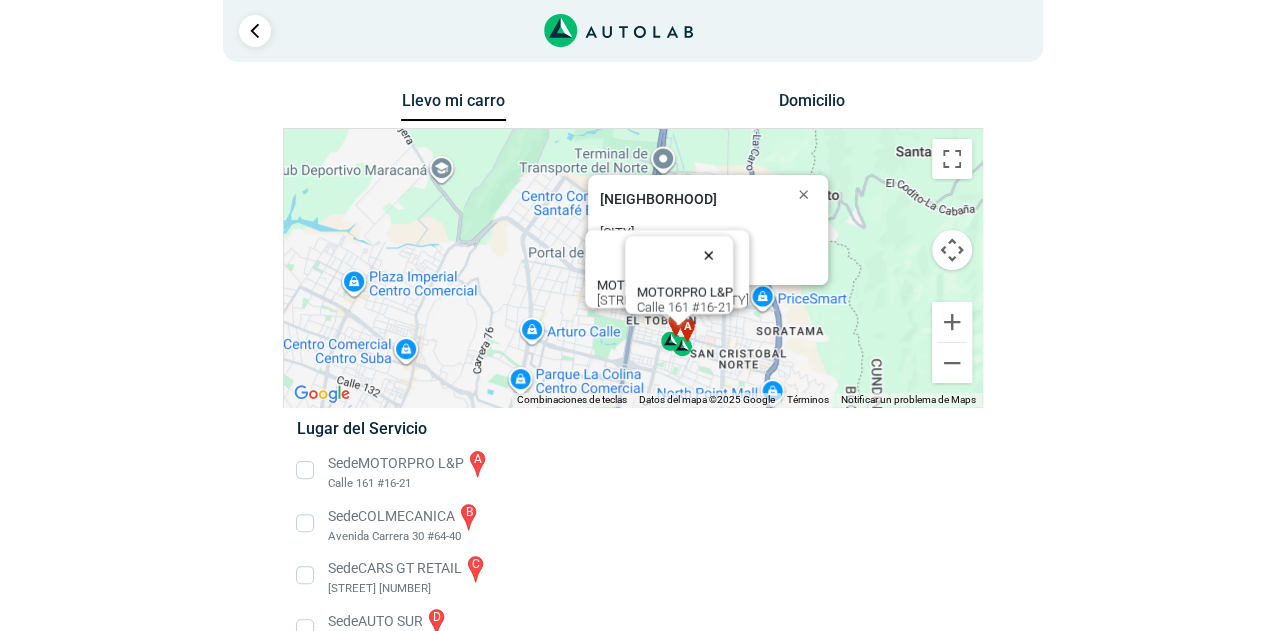 click at bounding box center [713, 255] 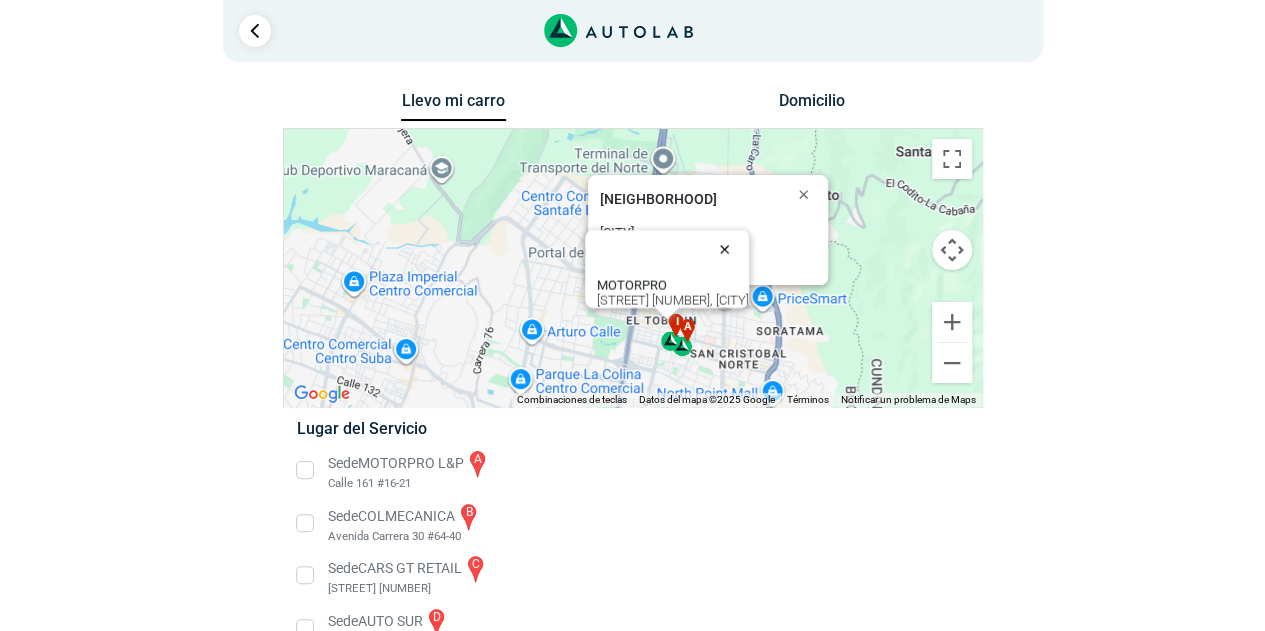click at bounding box center (729, 249) 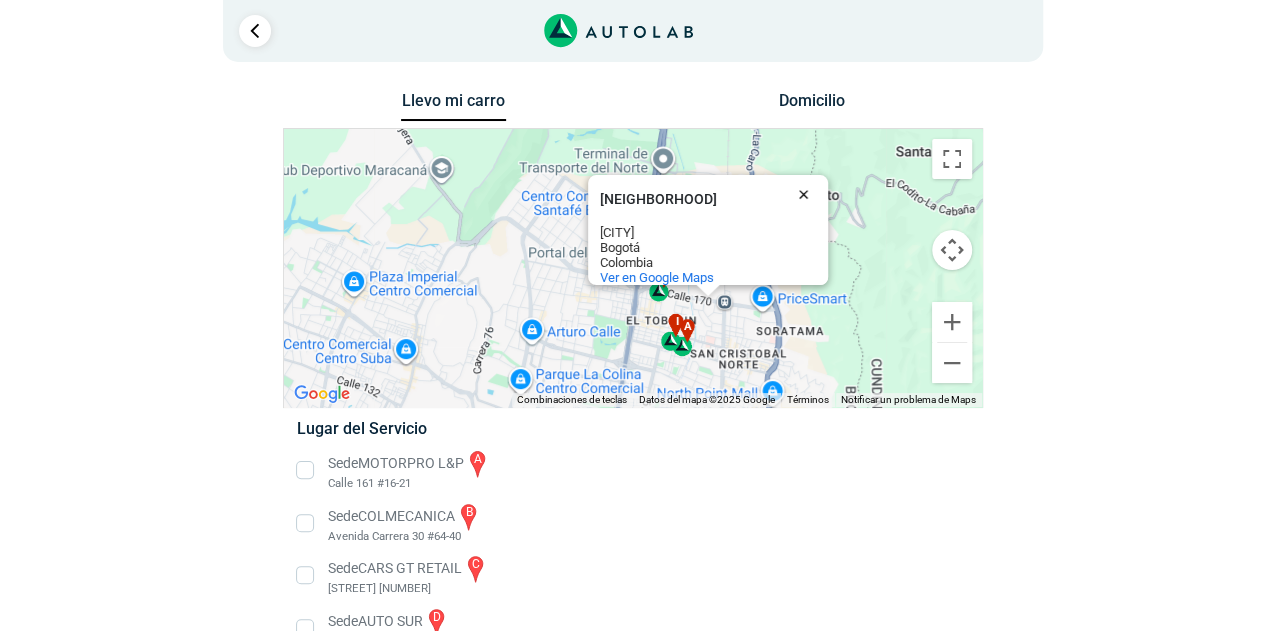 click at bounding box center [808, 194] 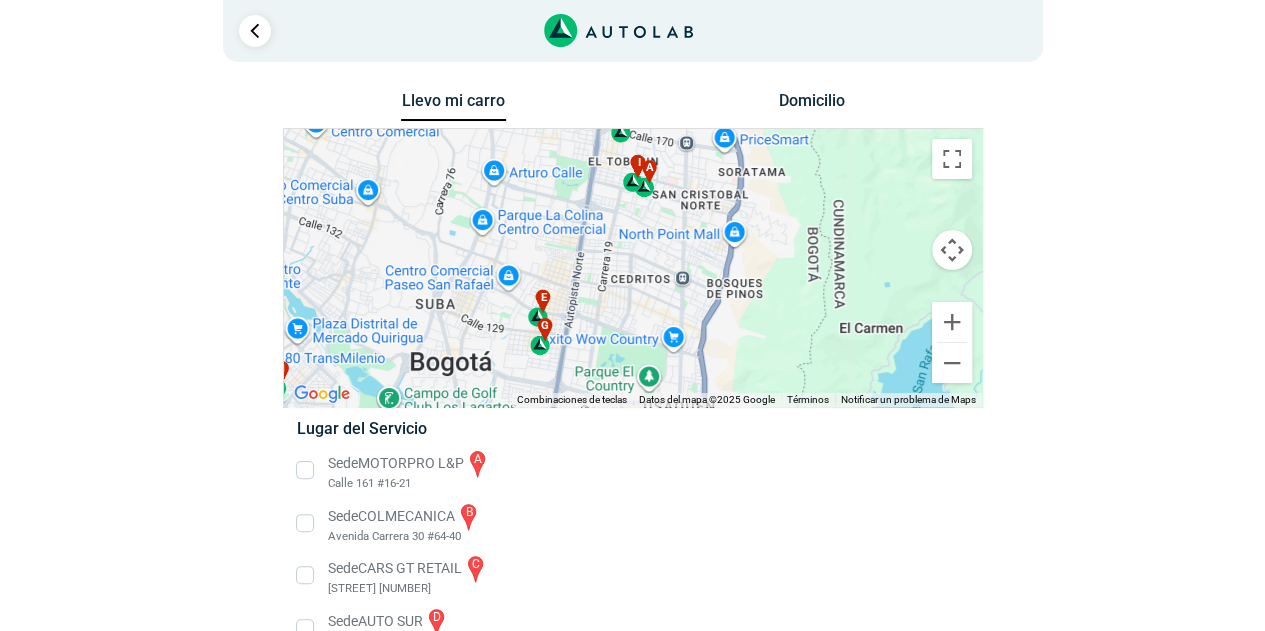 drag, startPoint x: 830, startPoint y: 351, endPoint x: 792, endPoint y: 189, distance: 166.39711 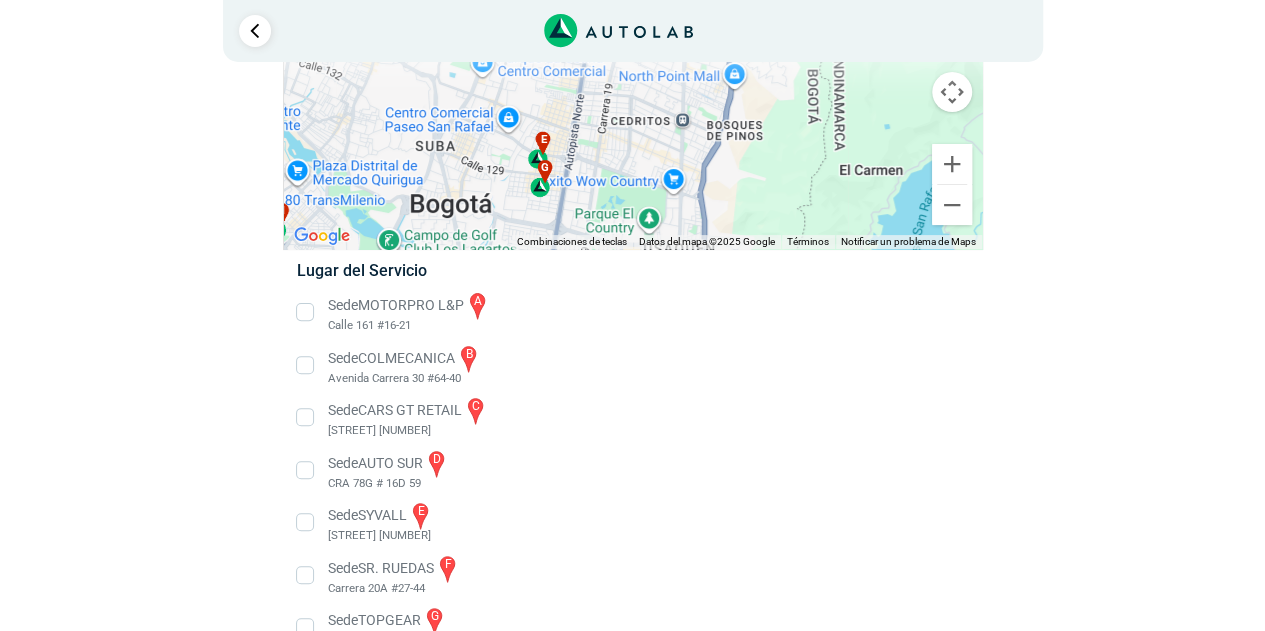 scroll, scrollTop: 0, scrollLeft: 0, axis: both 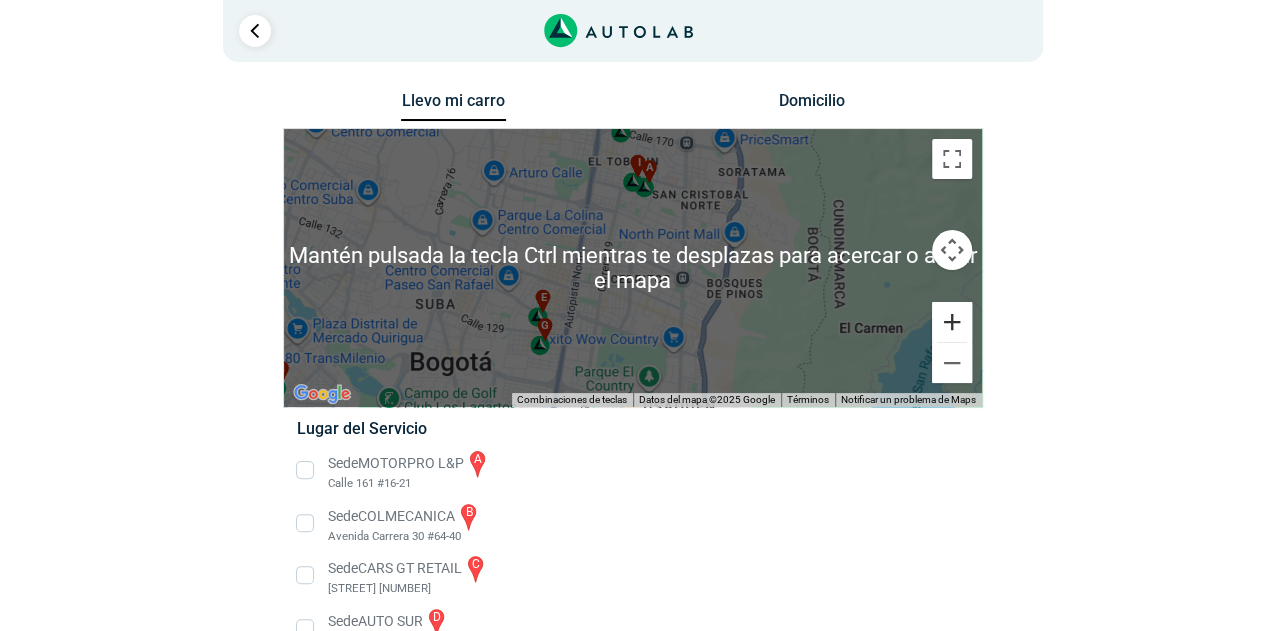 click at bounding box center [952, 322] 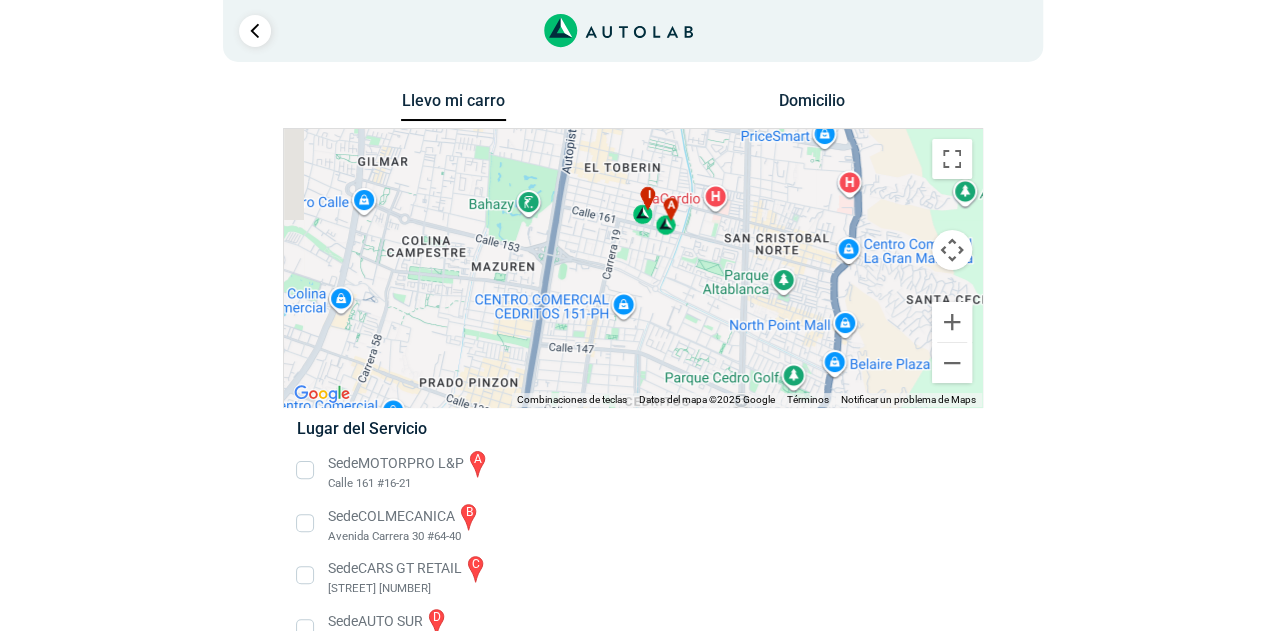 drag, startPoint x: 743, startPoint y: 293, endPoint x: 760, endPoint y: 369, distance: 77.87811 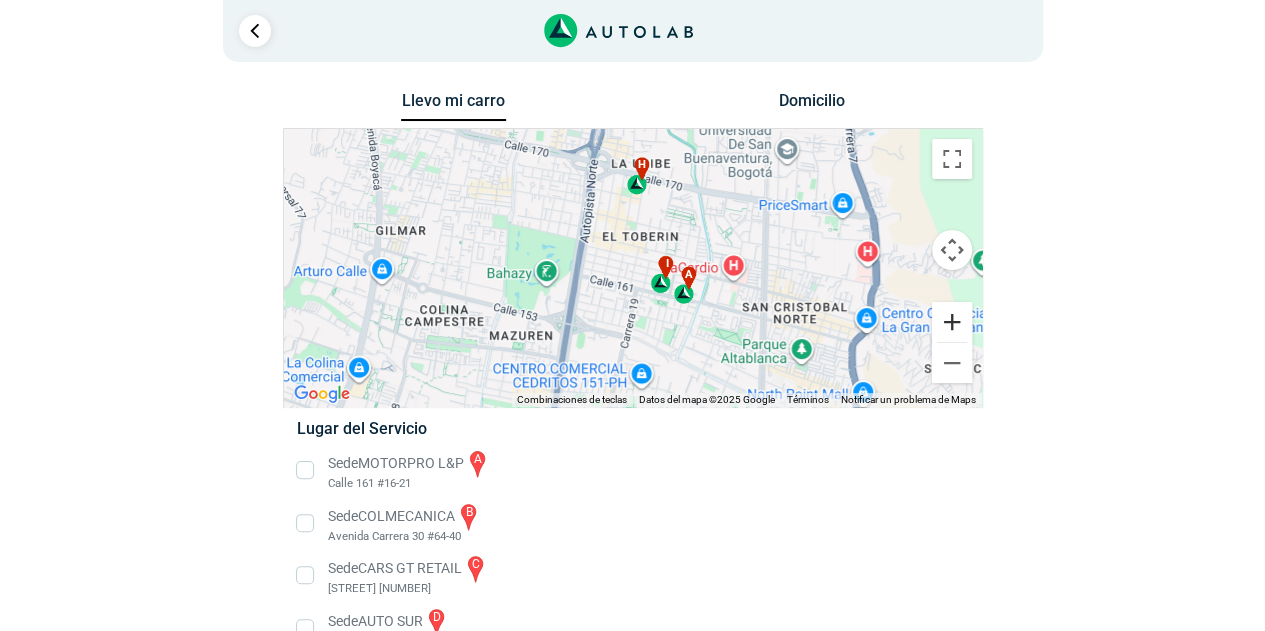 click at bounding box center (952, 322) 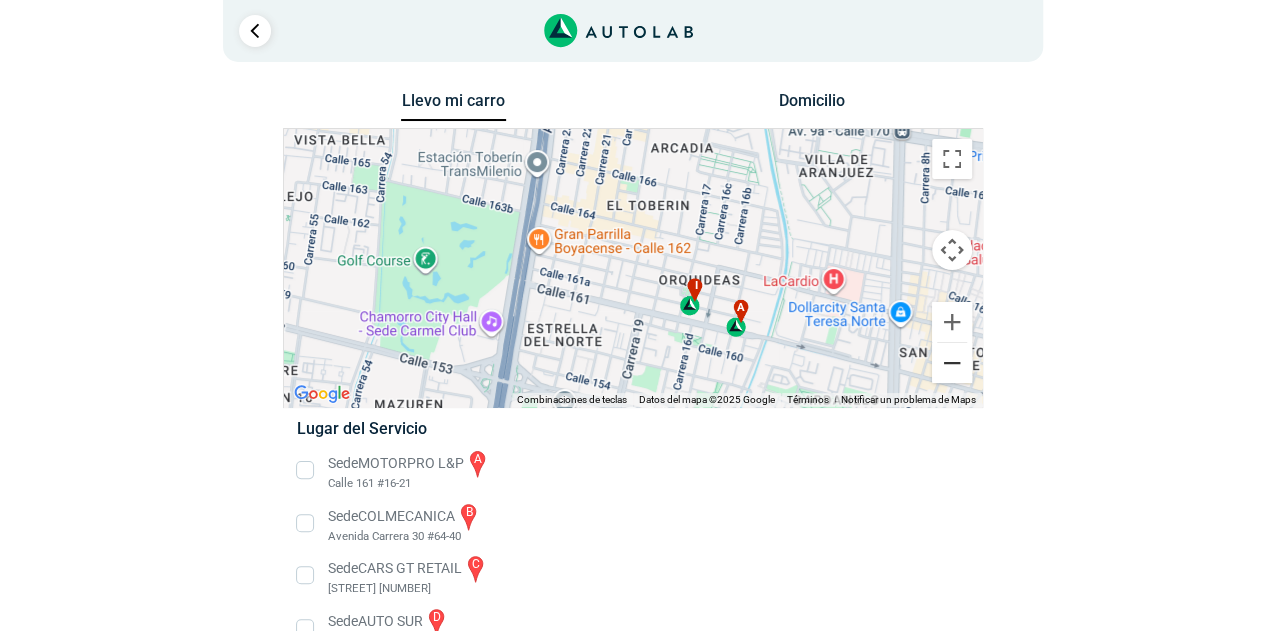 click at bounding box center (952, 363) 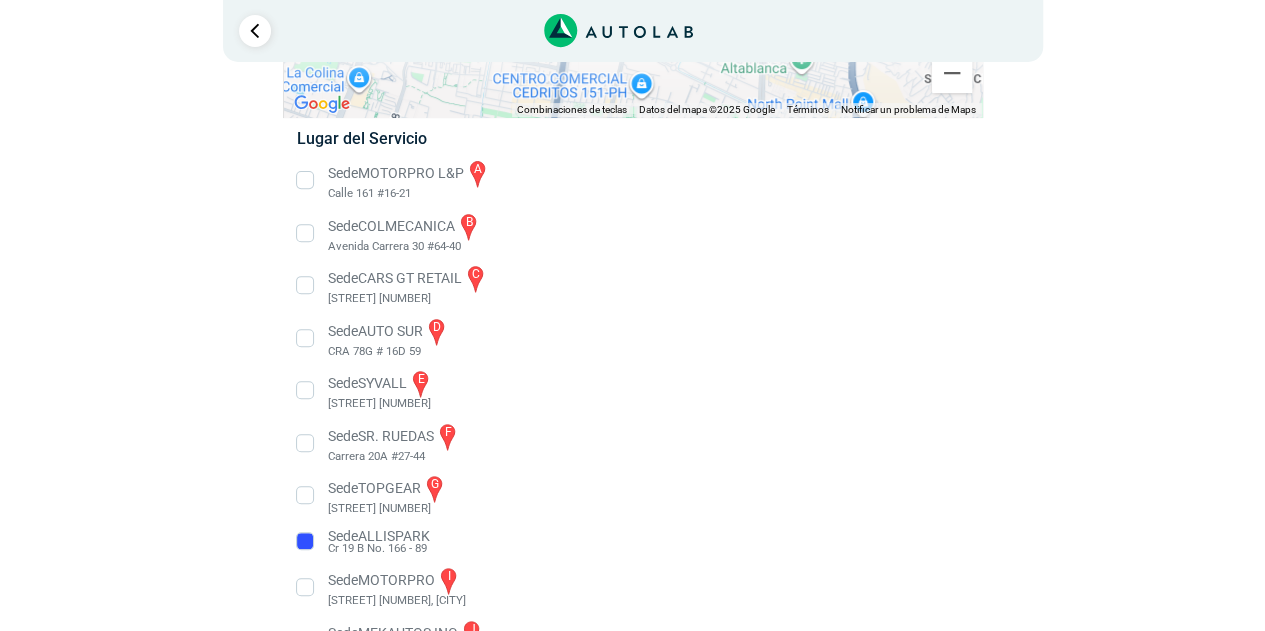 scroll, scrollTop: 258, scrollLeft: 0, axis: vertical 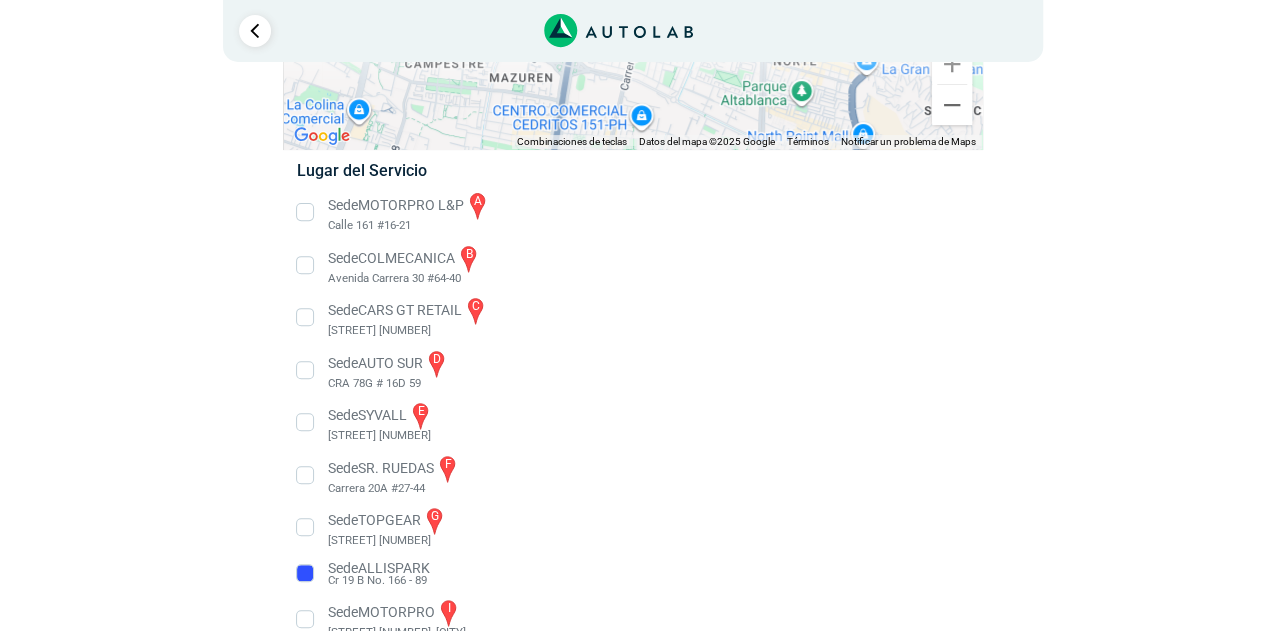 click on "Sede  MOTORPRO L&P
a
[STREET] [NUMBER]" at bounding box center [632, 212] 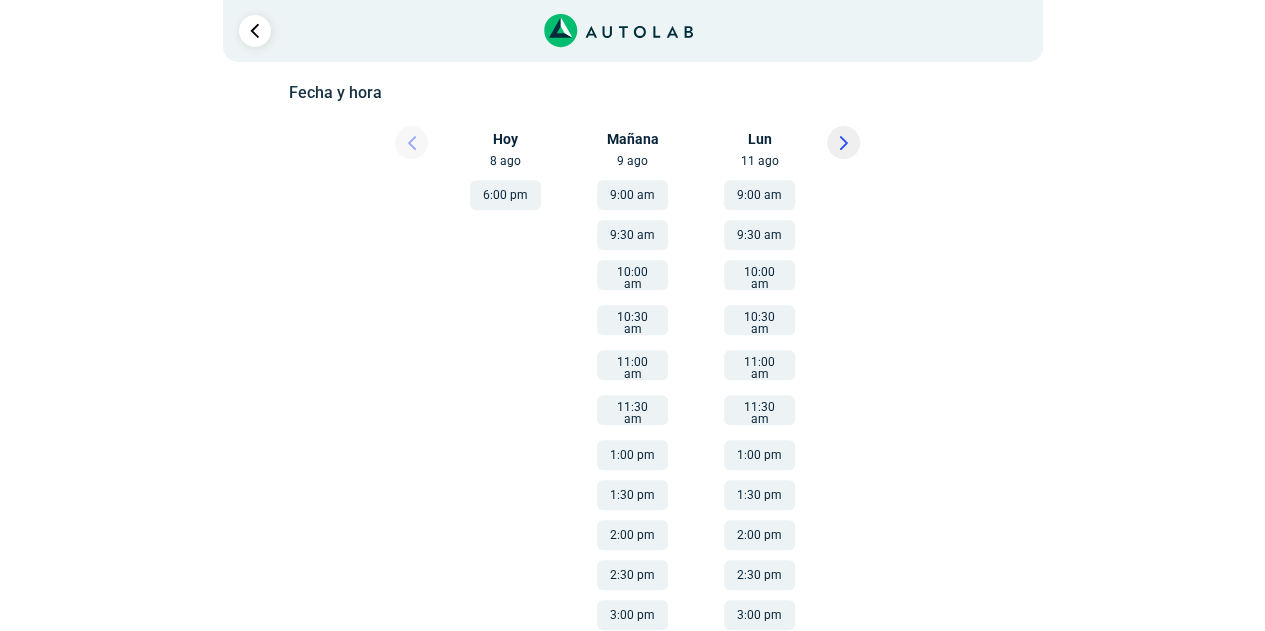 scroll, scrollTop: 350, scrollLeft: 0, axis: vertical 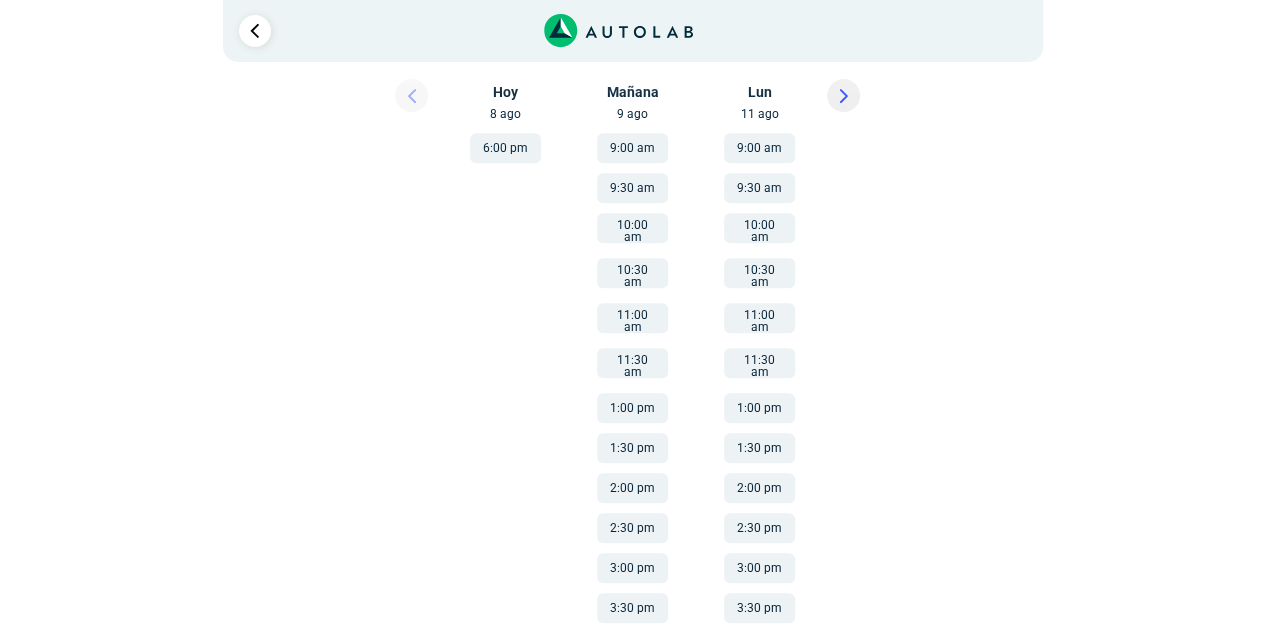click on "11:00 am" at bounding box center [632, 318] 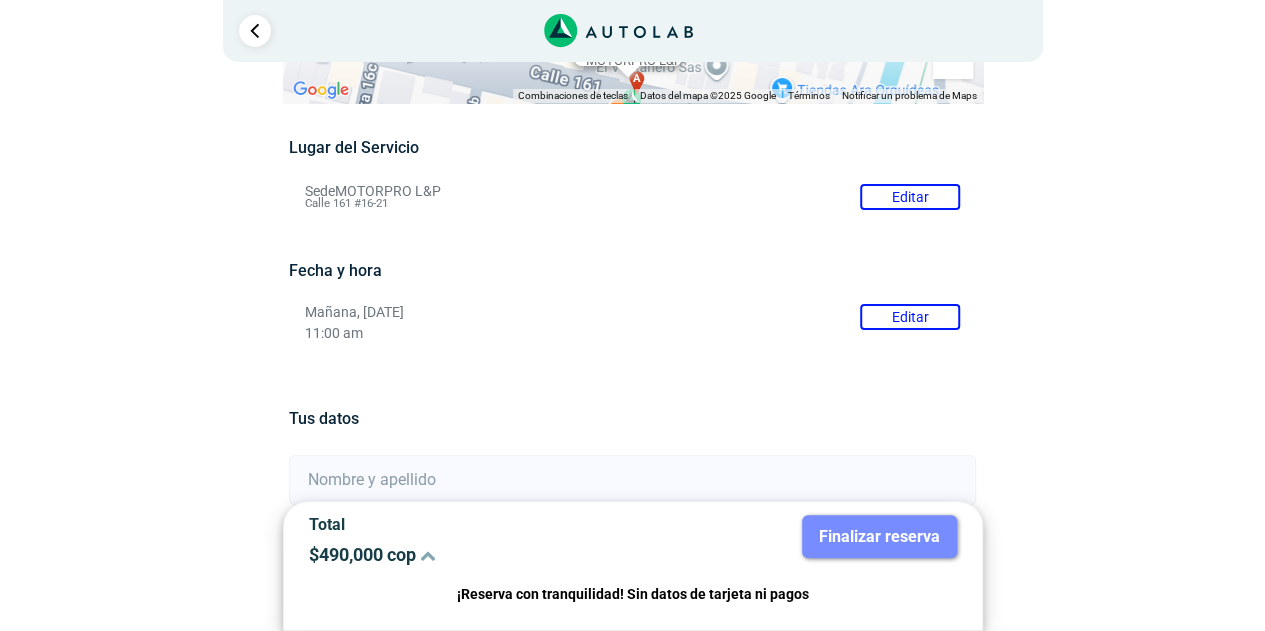 scroll, scrollTop: 0, scrollLeft: 0, axis: both 